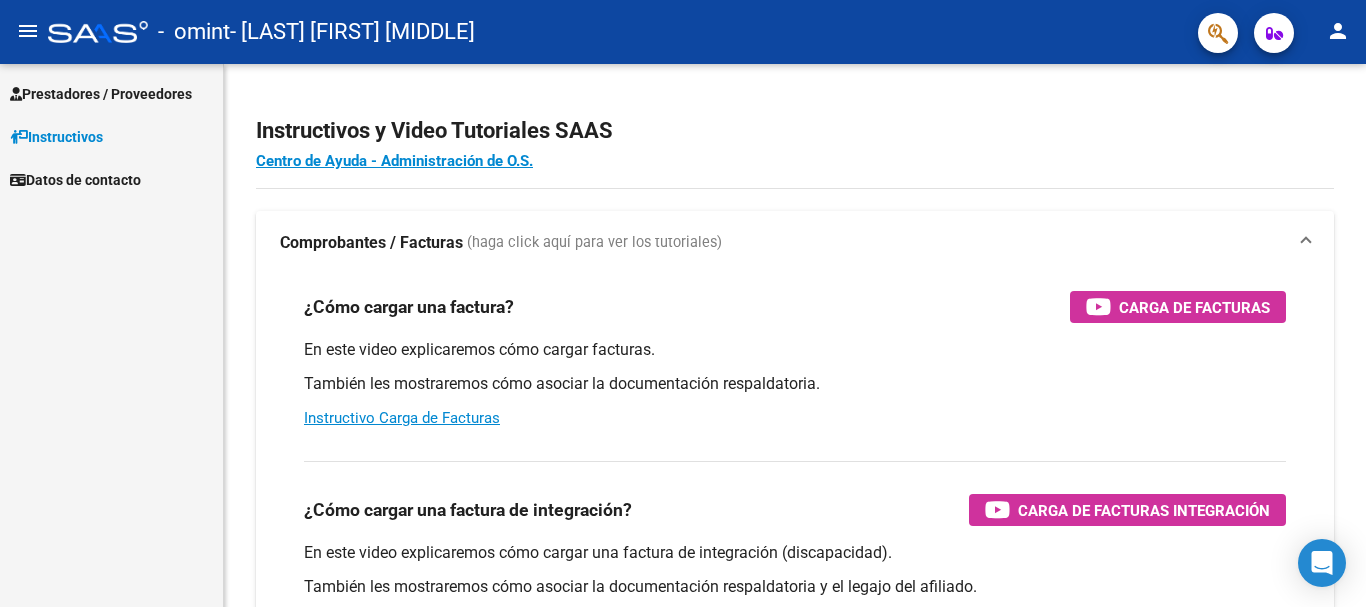 scroll, scrollTop: 0, scrollLeft: 0, axis: both 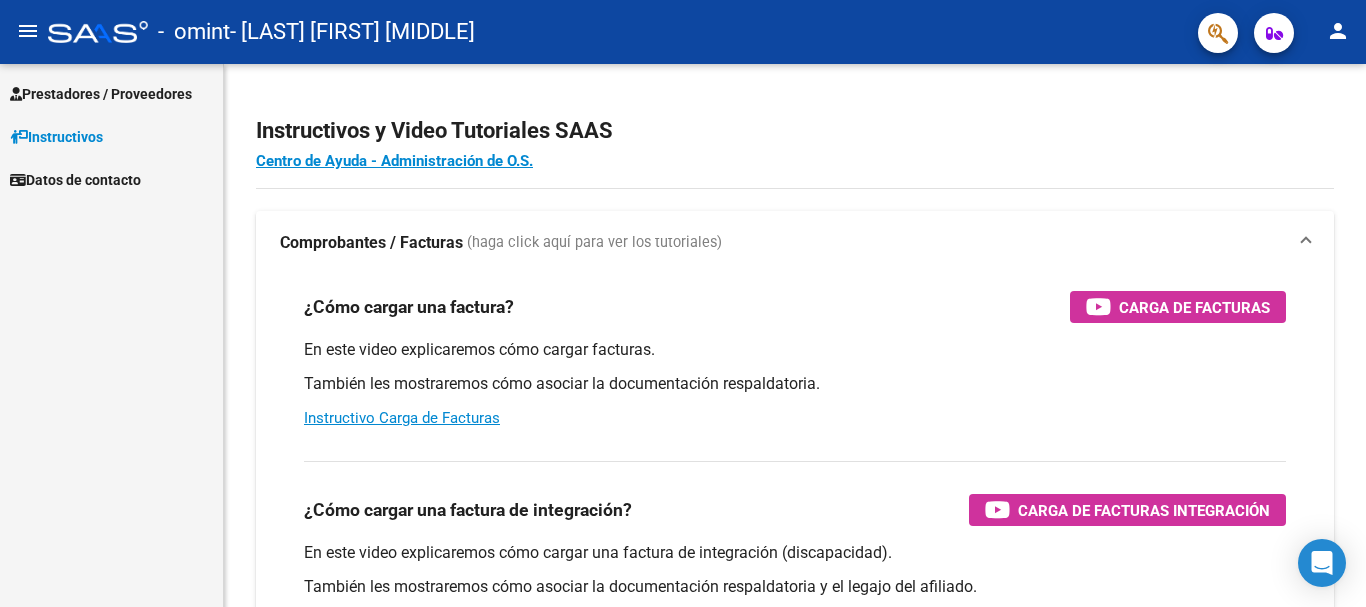 click on "Prestadores / Proveedores" at bounding box center (101, 94) 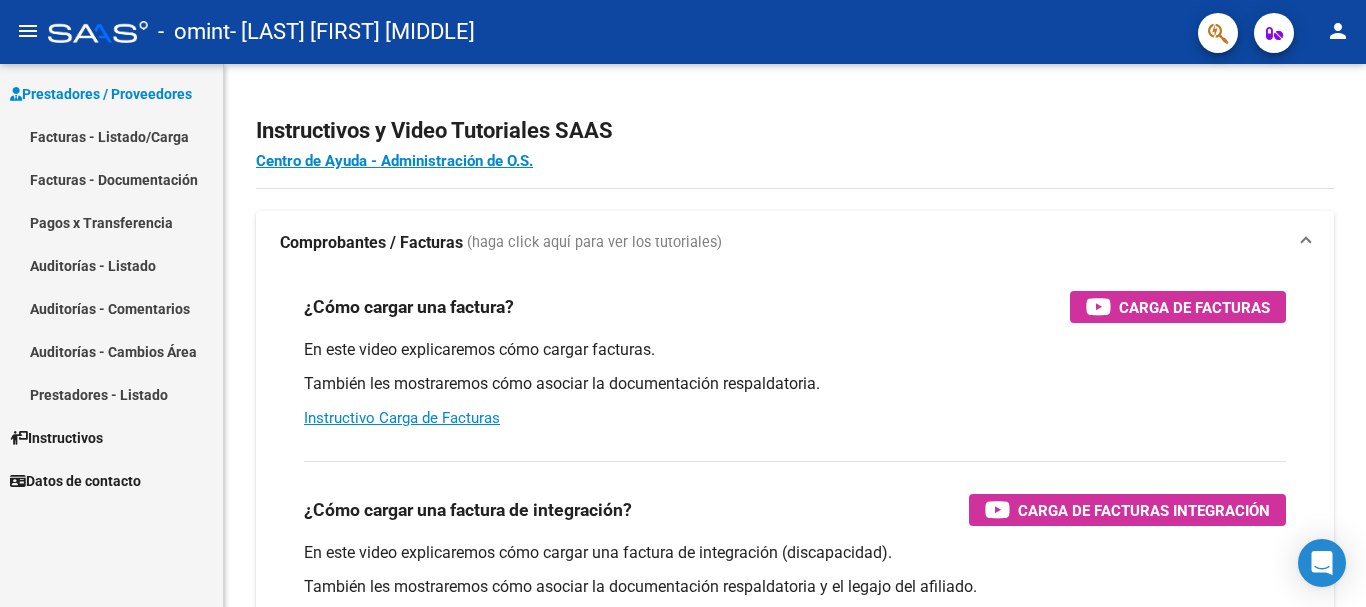 click on "Facturas - Listado/Carga" at bounding box center [111, 136] 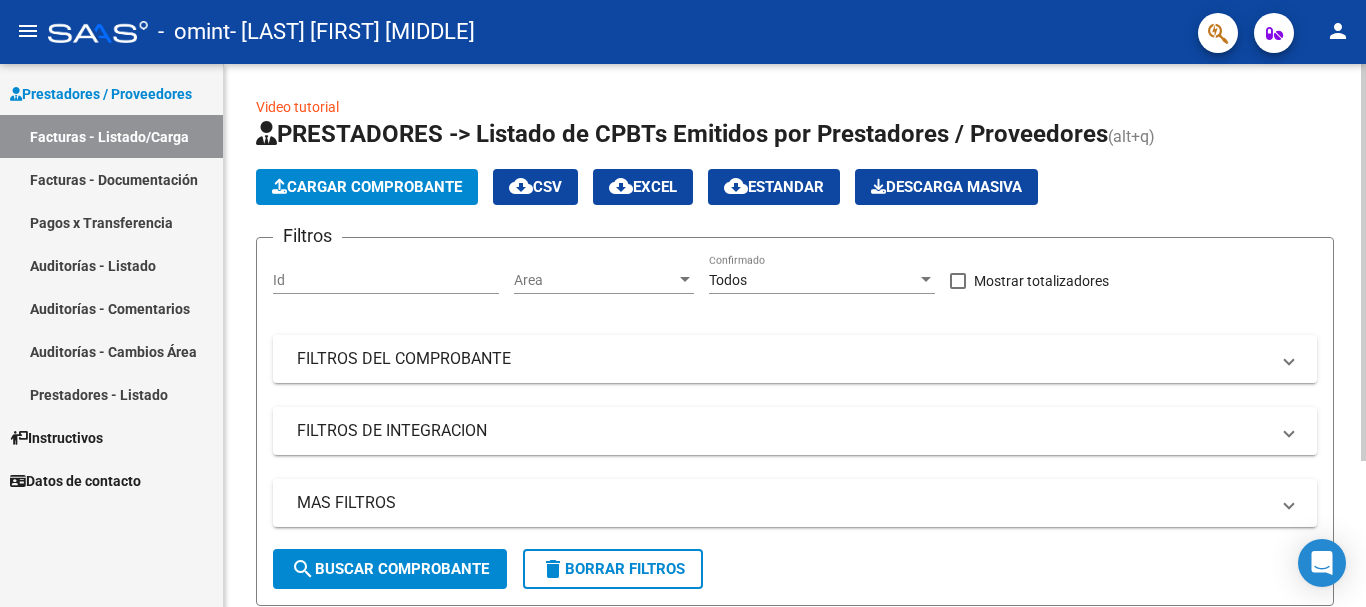 click on "Cargar Comprobante" 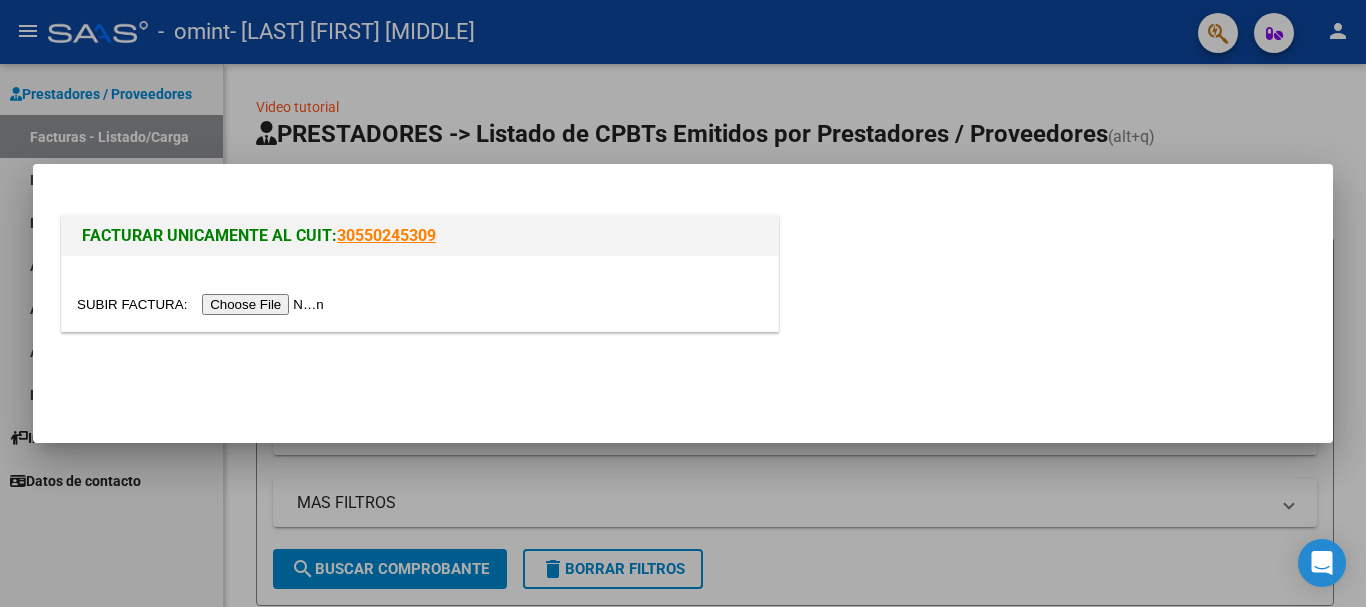 click at bounding box center [203, 304] 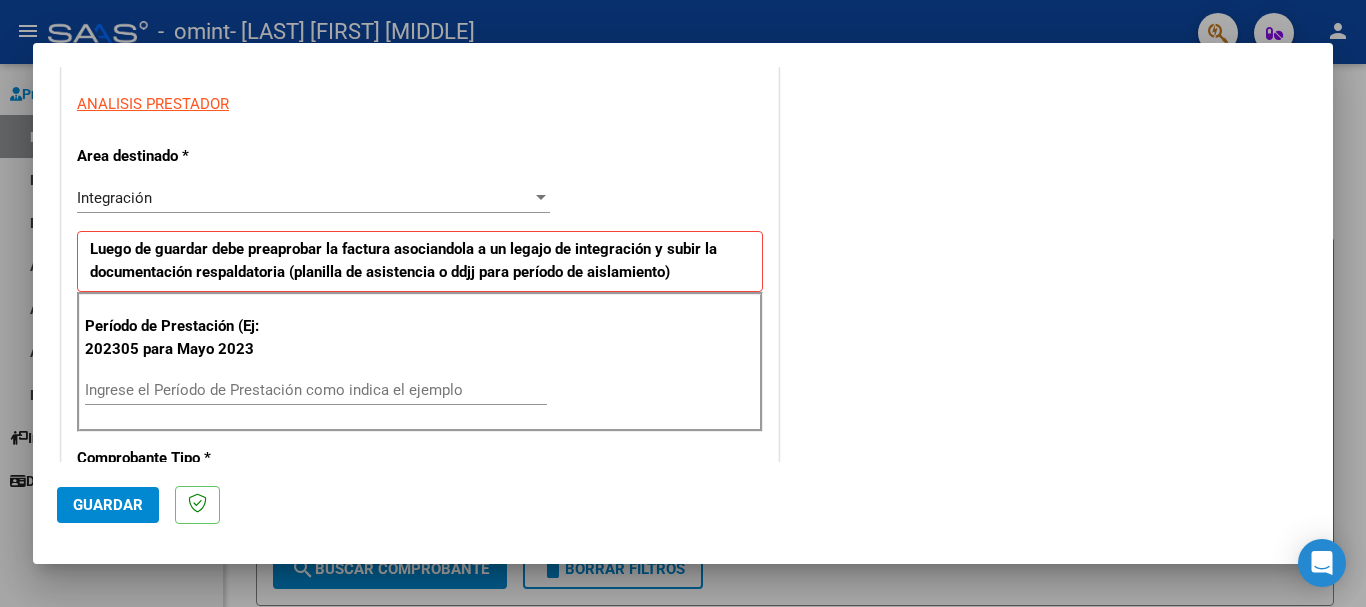 scroll, scrollTop: 400, scrollLeft: 0, axis: vertical 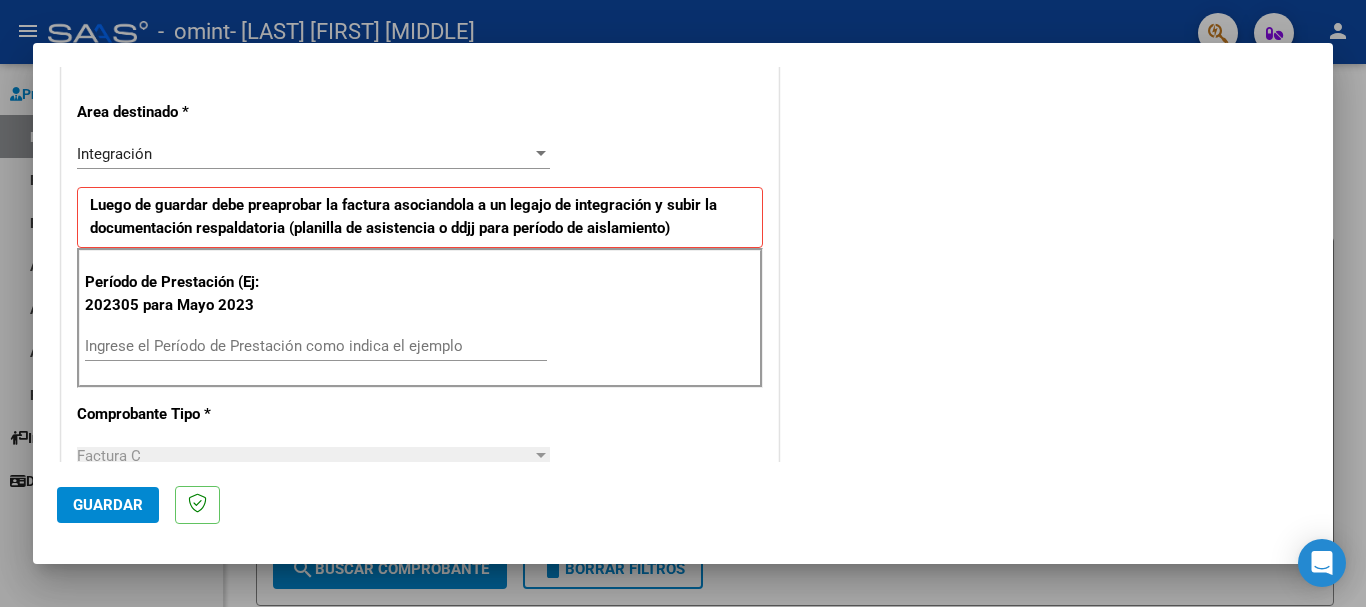 click on "Ingrese el Período de Prestación como indica el ejemplo" at bounding box center [316, 346] 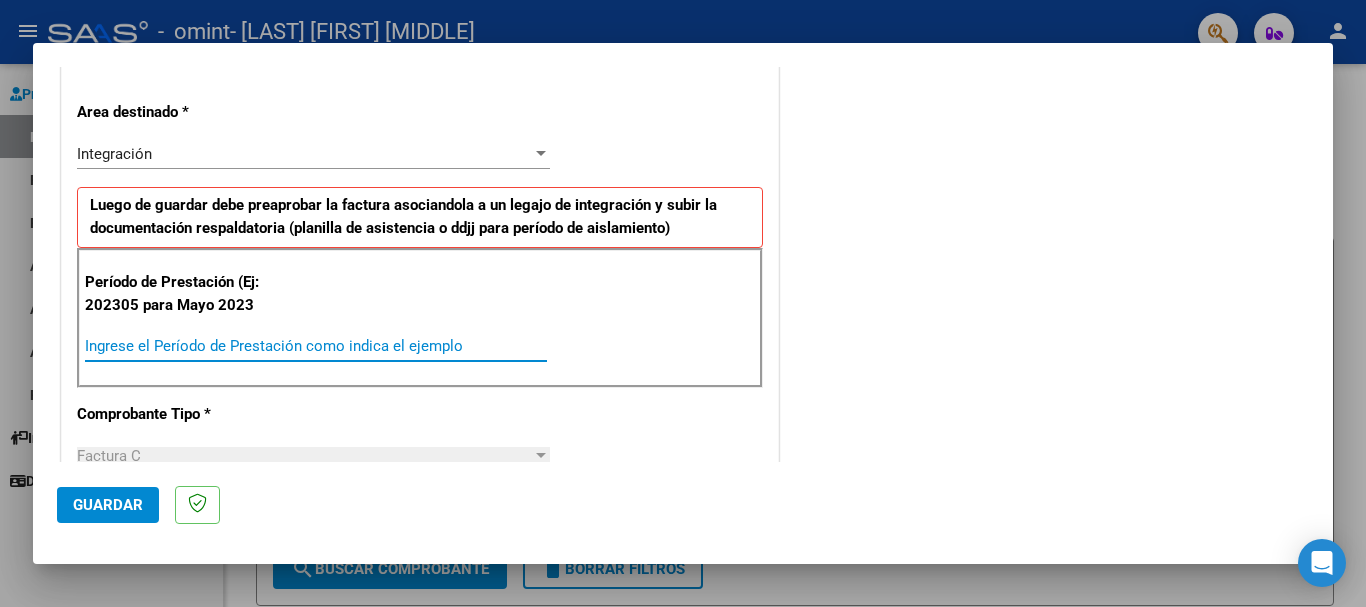 click on "Ingrese el Período de Prestación como indica el ejemplo" at bounding box center [316, 346] 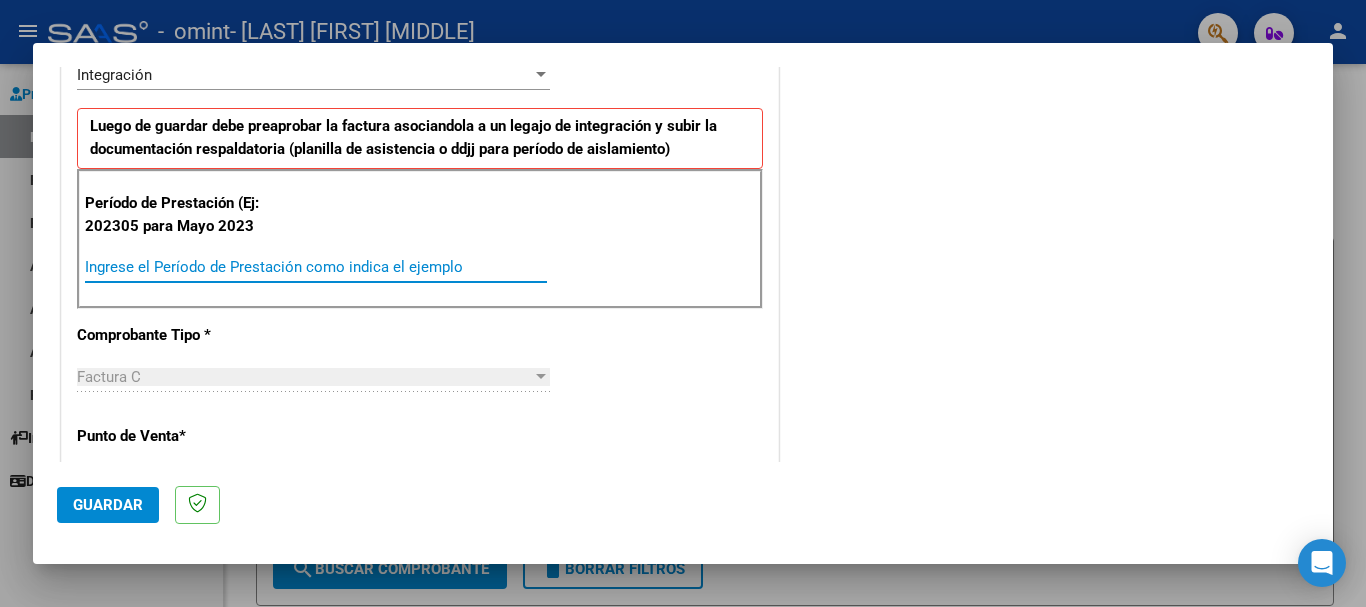 scroll, scrollTop: 500, scrollLeft: 0, axis: vertical 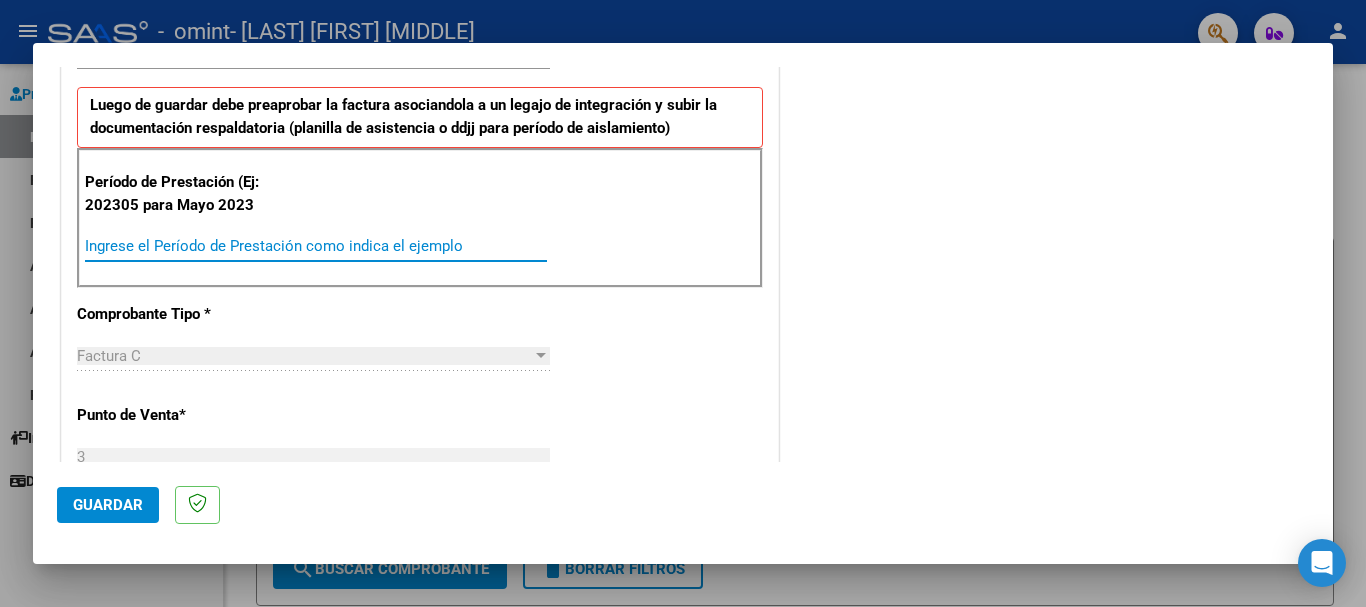 click on "Ingrese el Período de Prestación como indica el ejemplo" at bounding box center (316, 246) 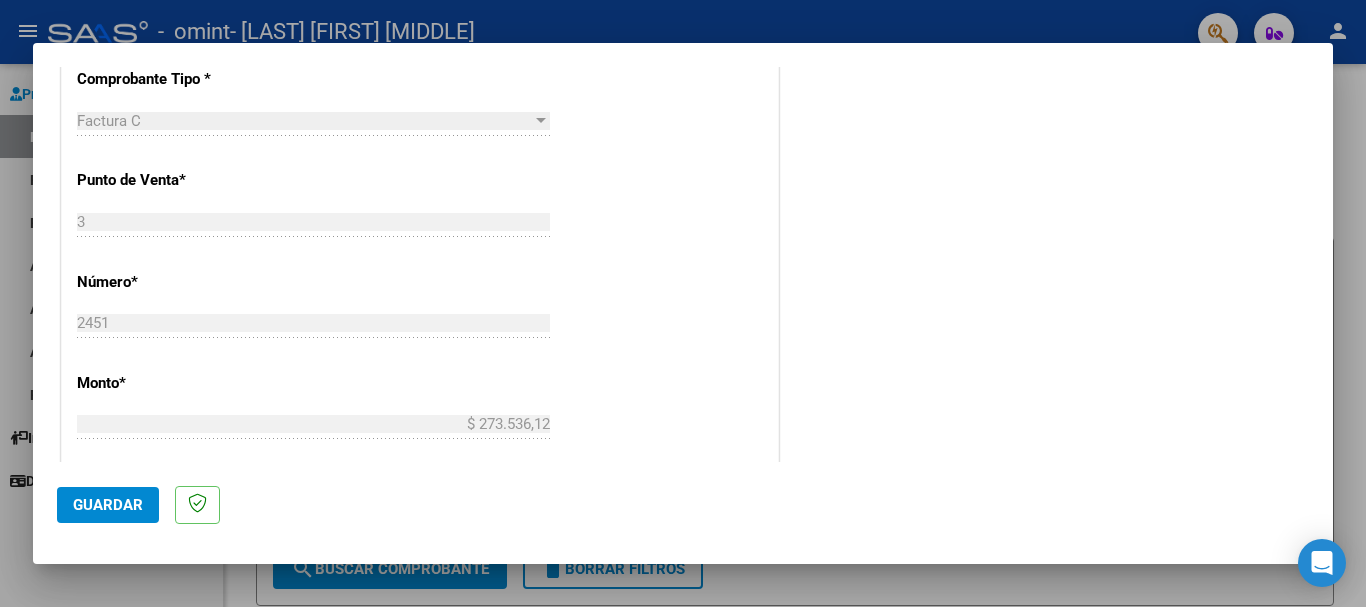 scroll, scrollTop: 800, scrollLeft: 0, axis: vertical 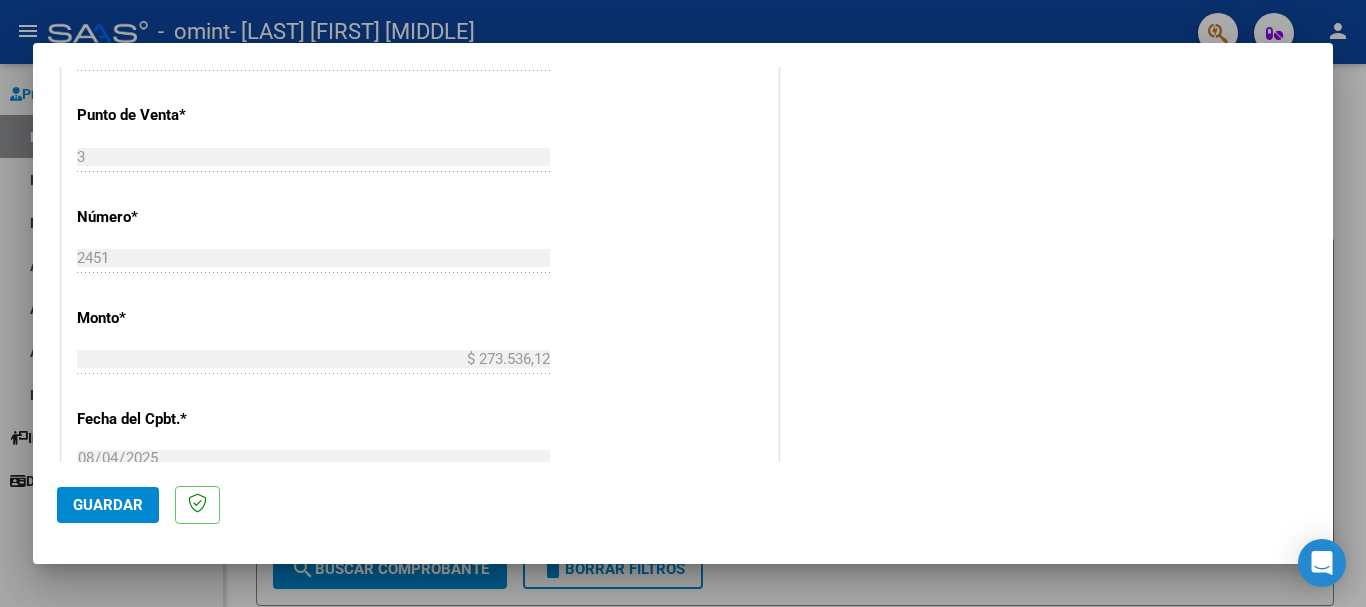 type on "202507" 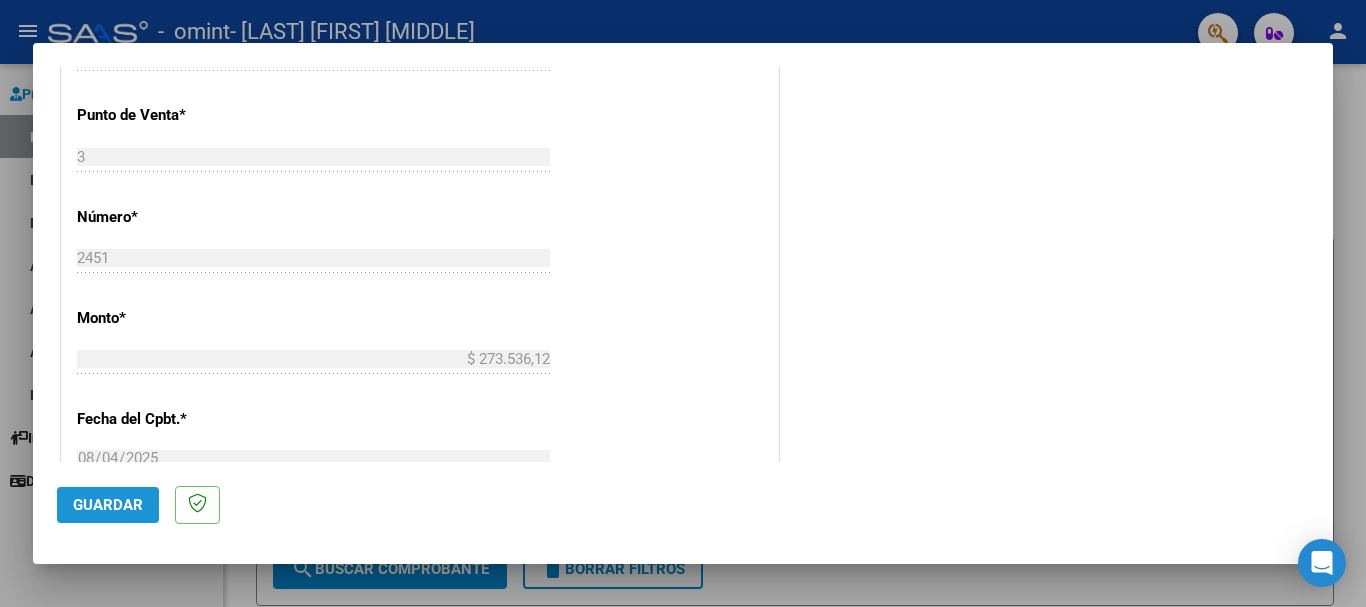 click on "Guardar" 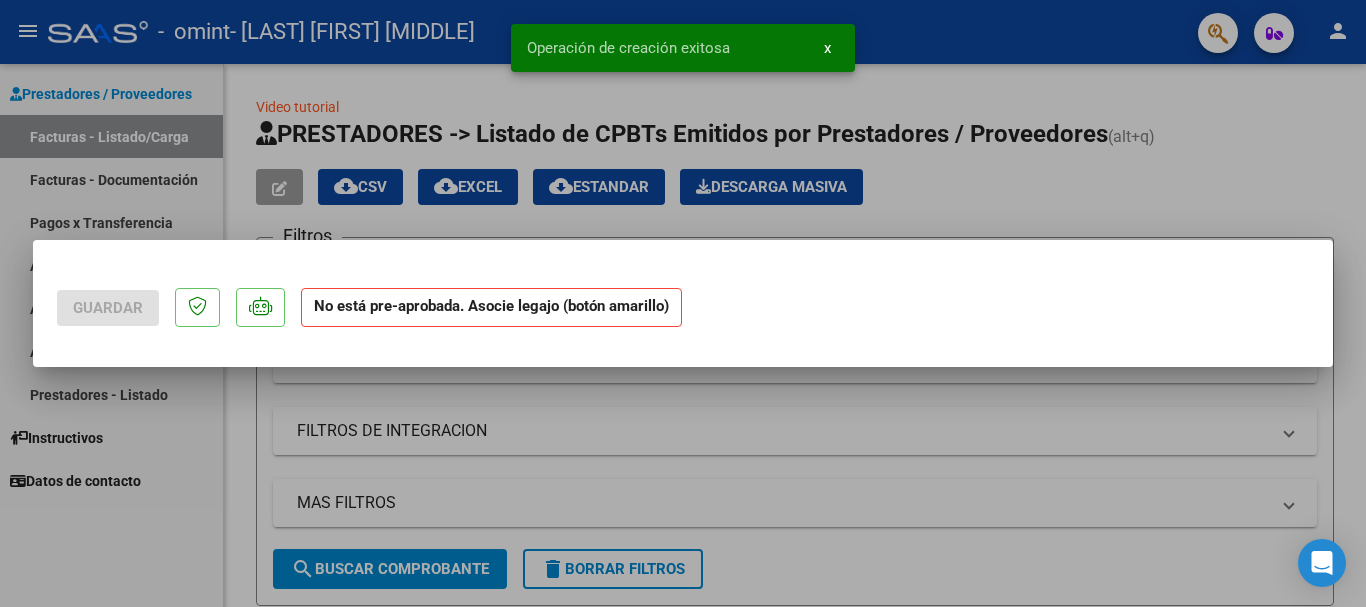 scroll, scrollTop: 0, scrollLeft: 0, axis: both 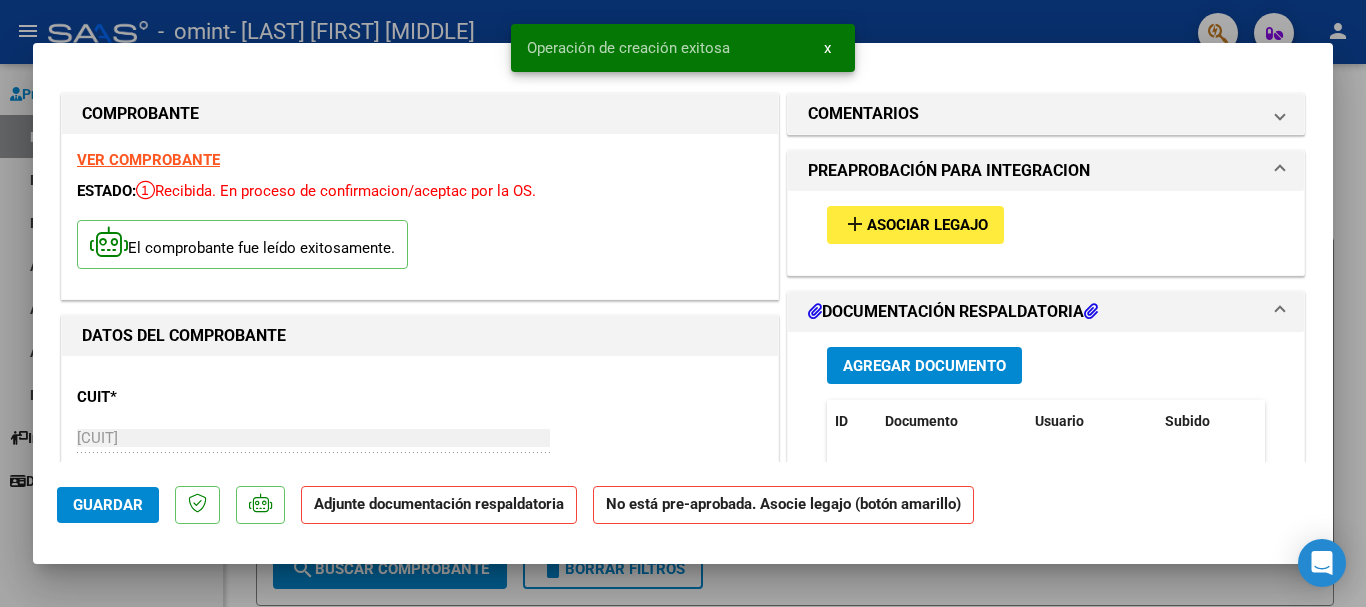 click on "Asociar Legajo" at bounding box center (927, 226) 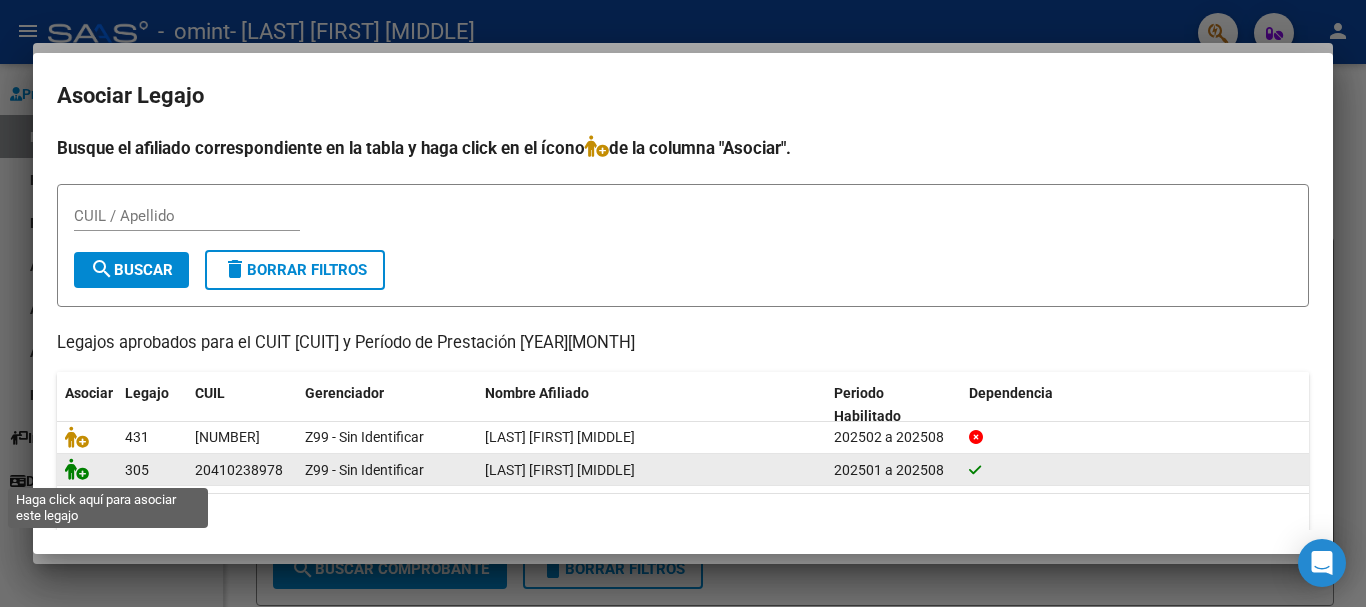 click 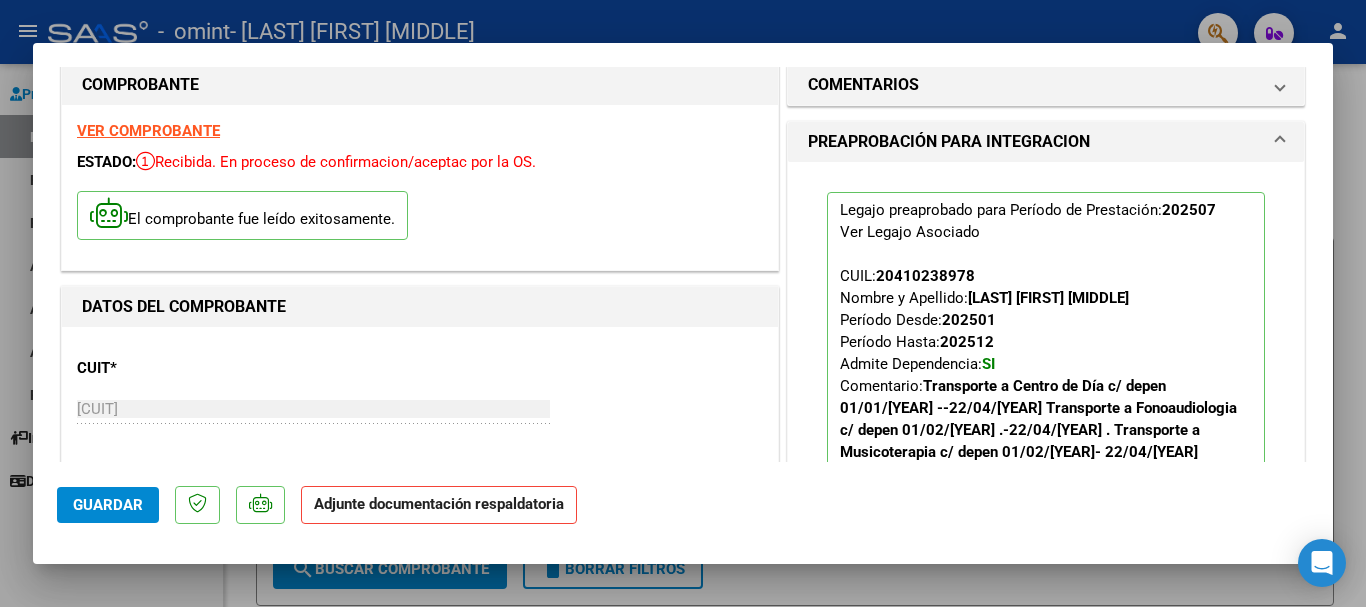 scroll, scrollTop: 400, scrollLeft: 0, axis: vertical 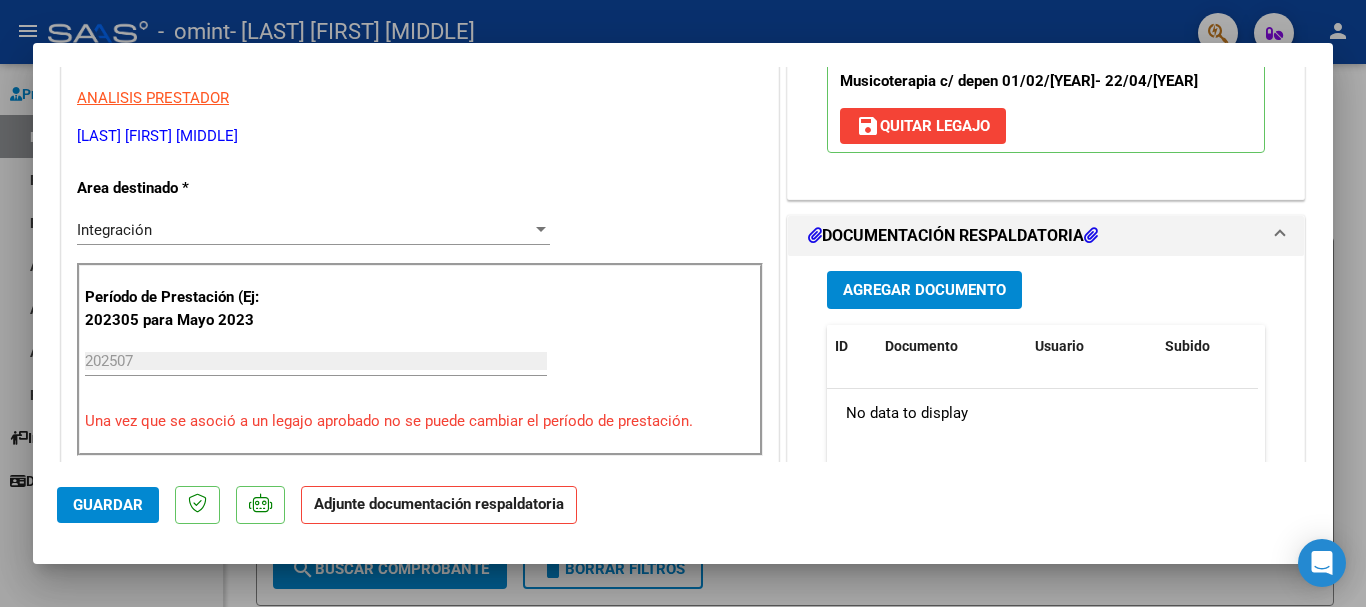 click on "Agregar Documento" at bounding box center [924, 291] 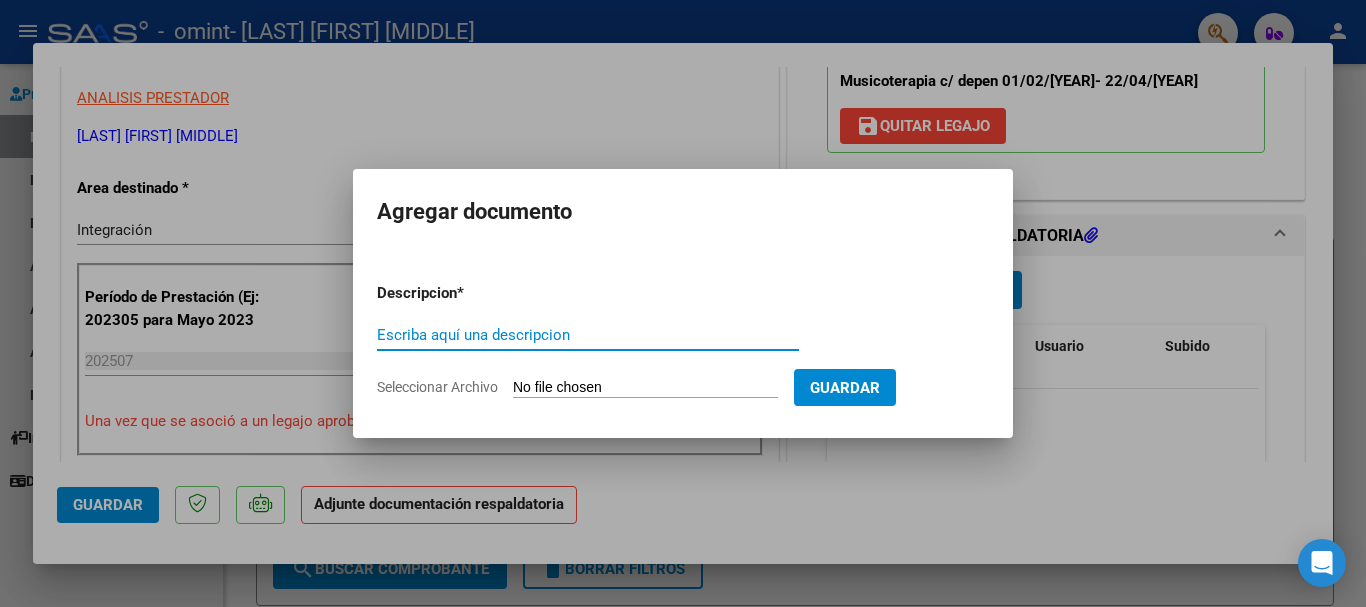 click on "Seleccionar Archivo" 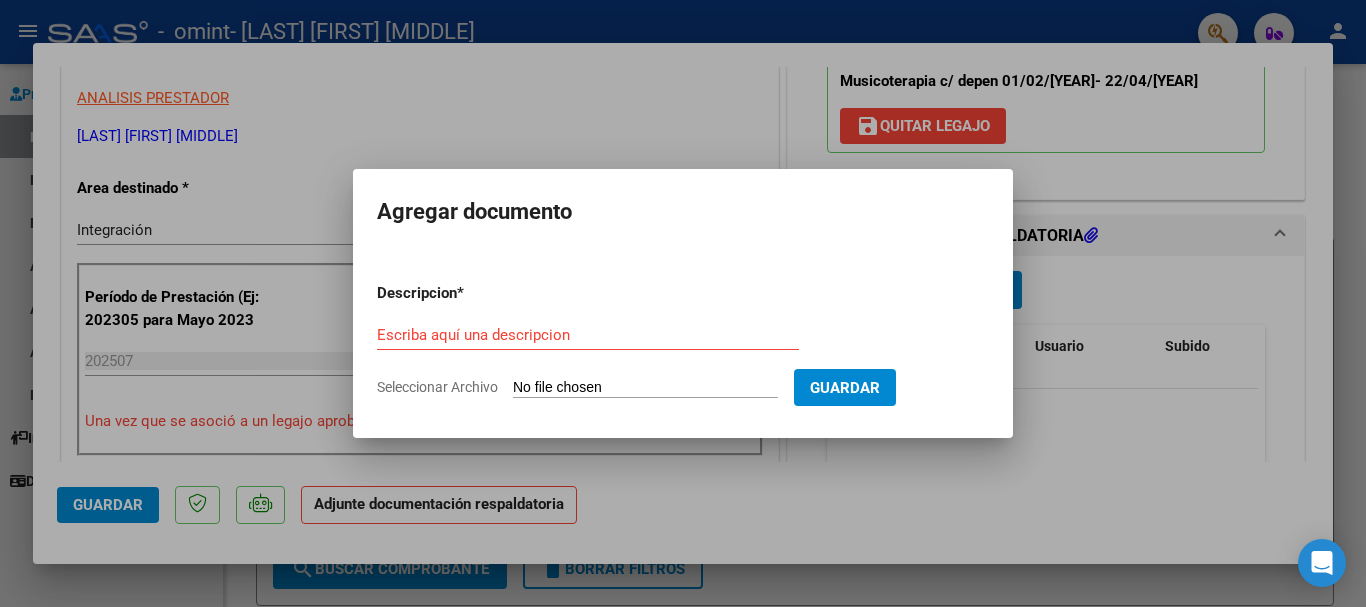 type on "C:\fakepath\Planilla de Traslados APADMSI Julio [YEAR].pdf" 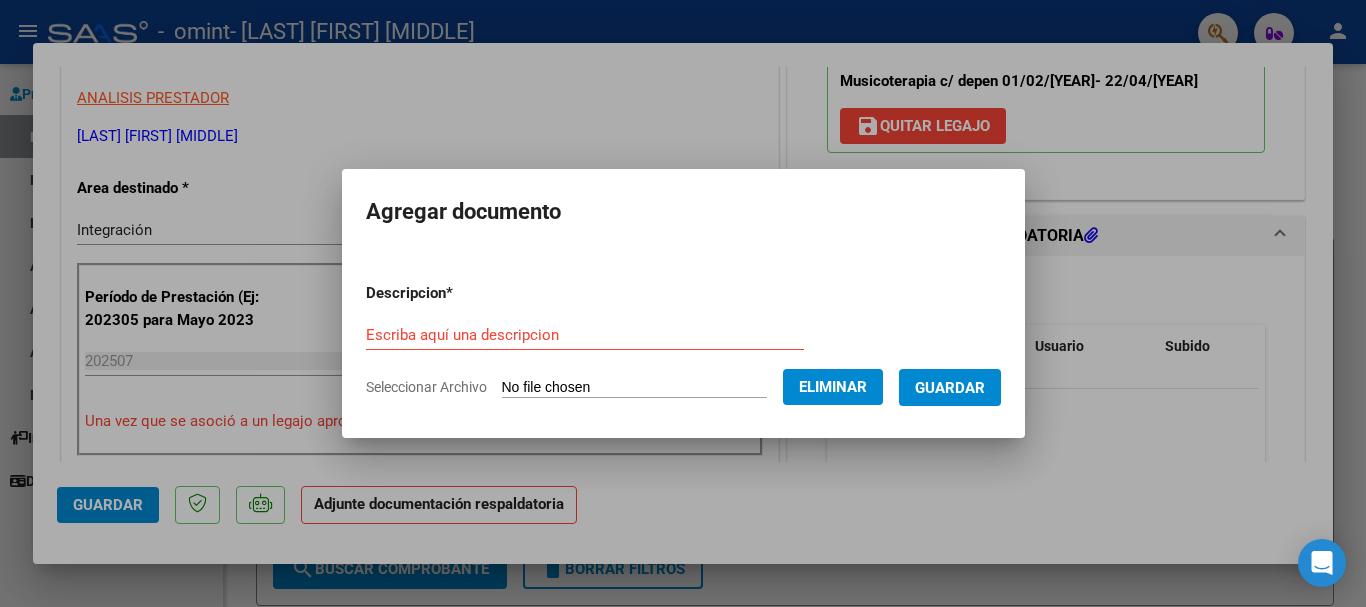 click on "Escriba aquí una descripcion" at bounding box center (585, 335) 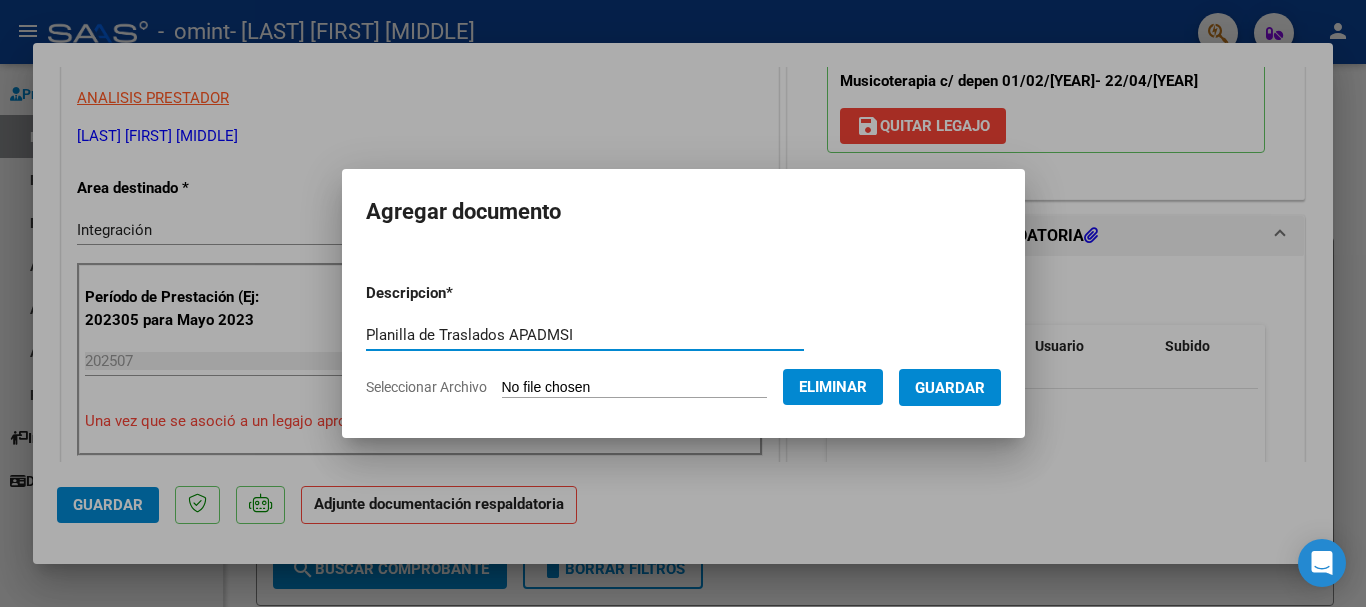 type on "Planilla de Traslados APADMSI" 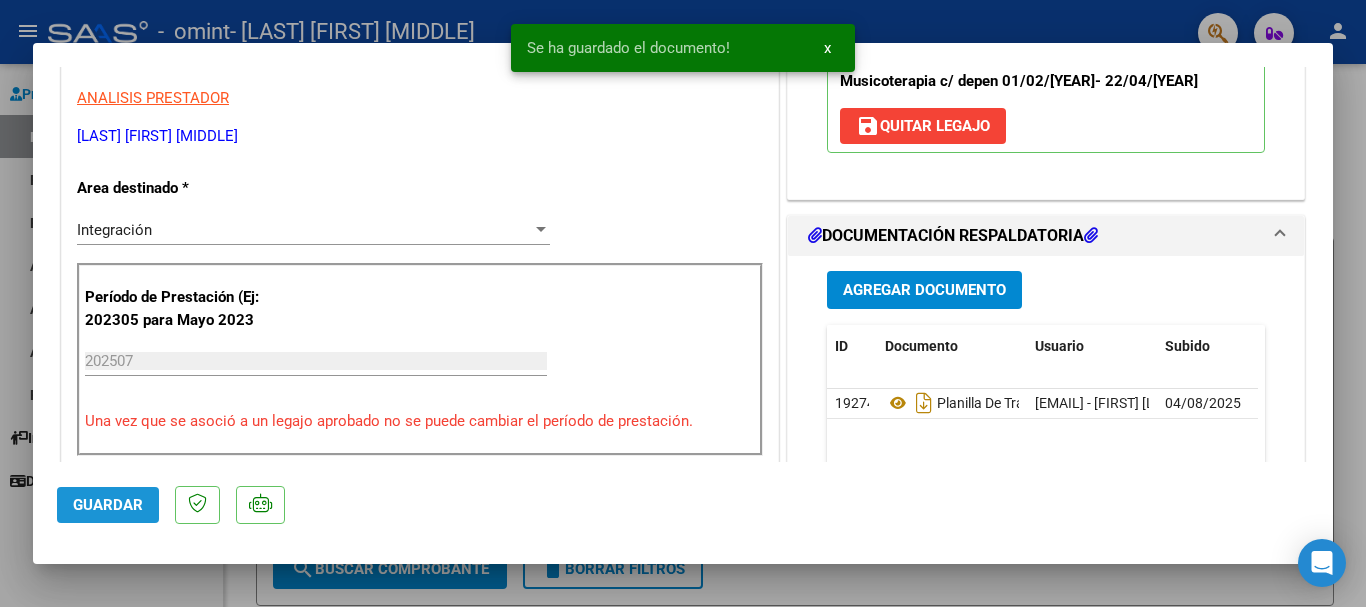 click on "Guardar" 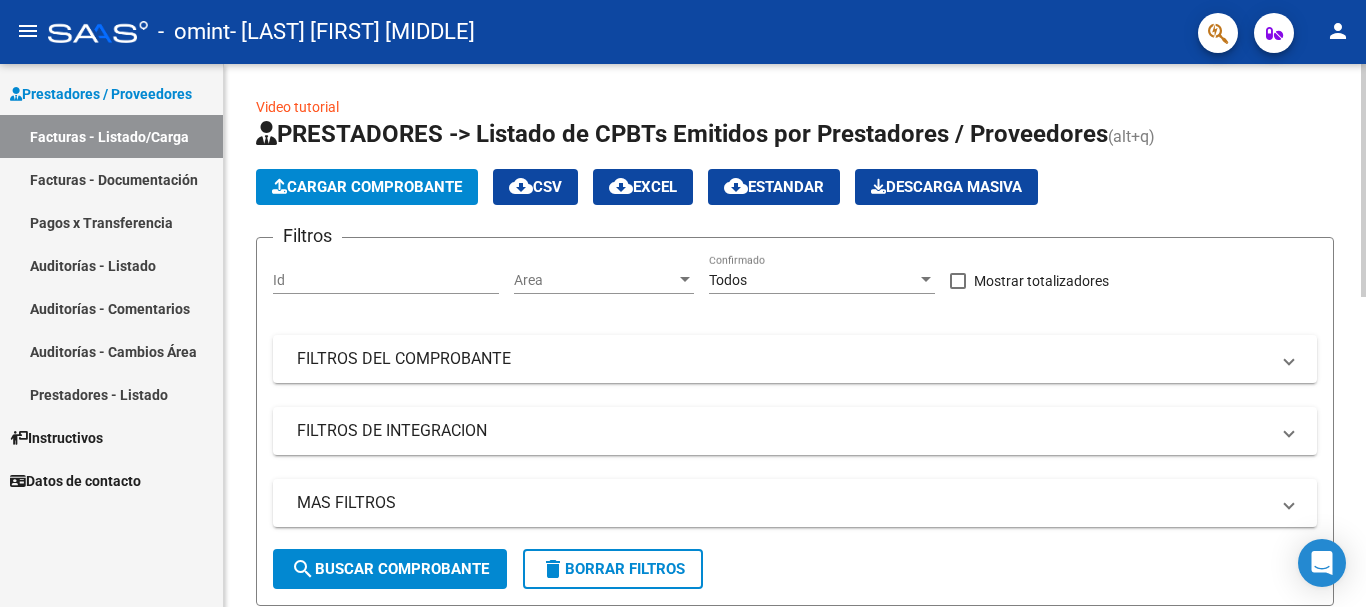 click on "Cargar Comprobante" 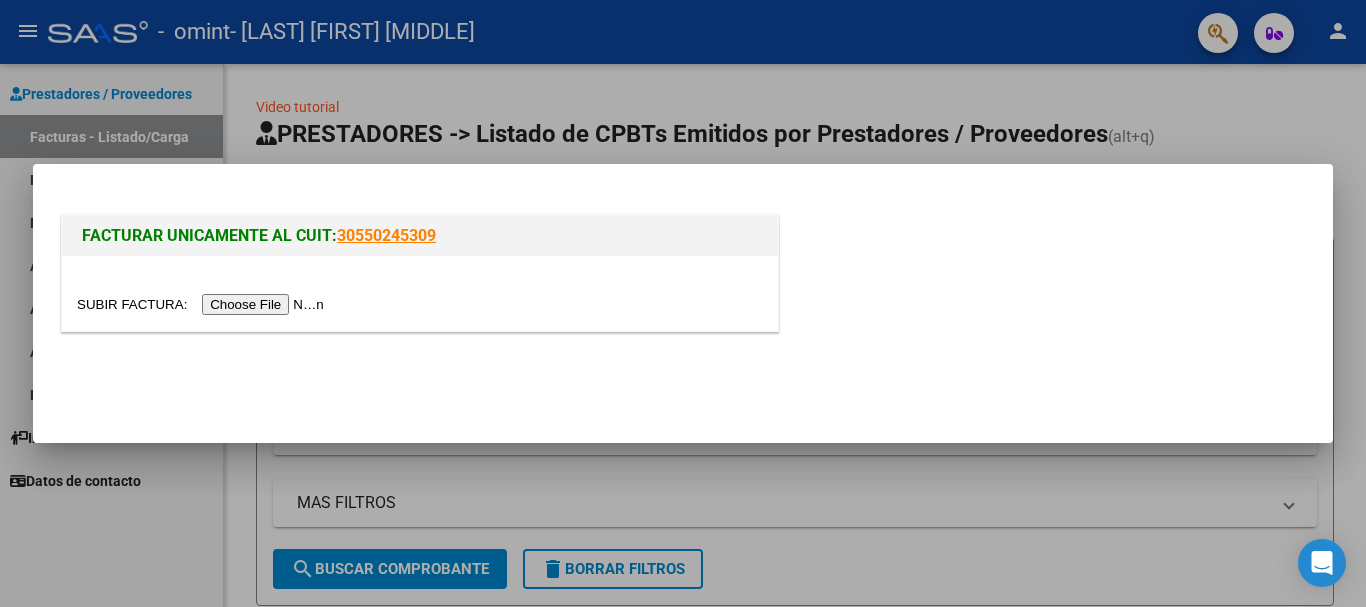 click at bounding box center (203, 304) 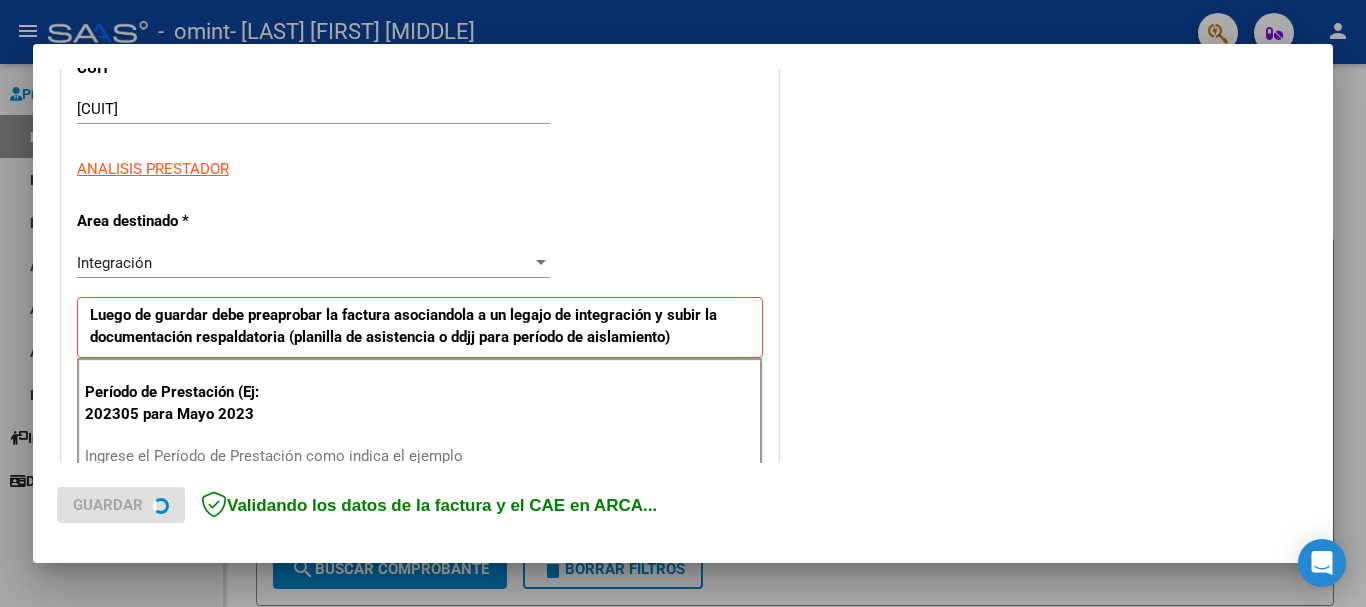 scroll, scrollTop: 300, scrollLeft: 0, axis: vertical 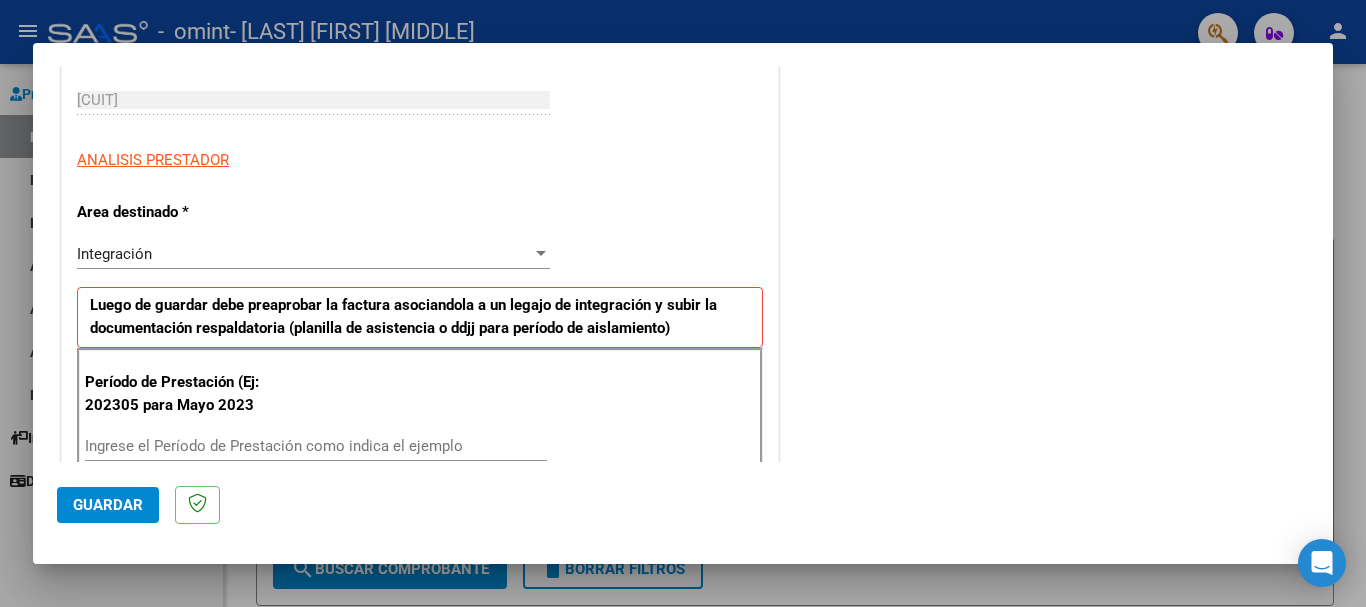 click on "Ingrese el Período de Prestación como indica el ejemplo" at bounding box center [316, 446] 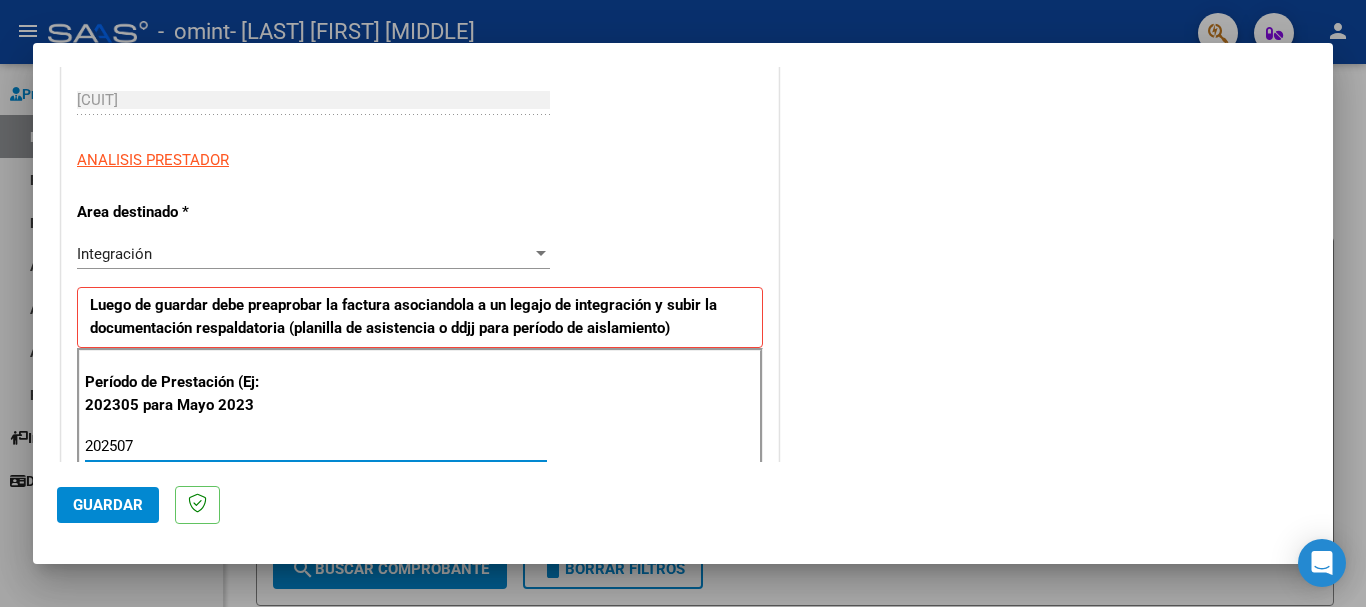 type on "202507" 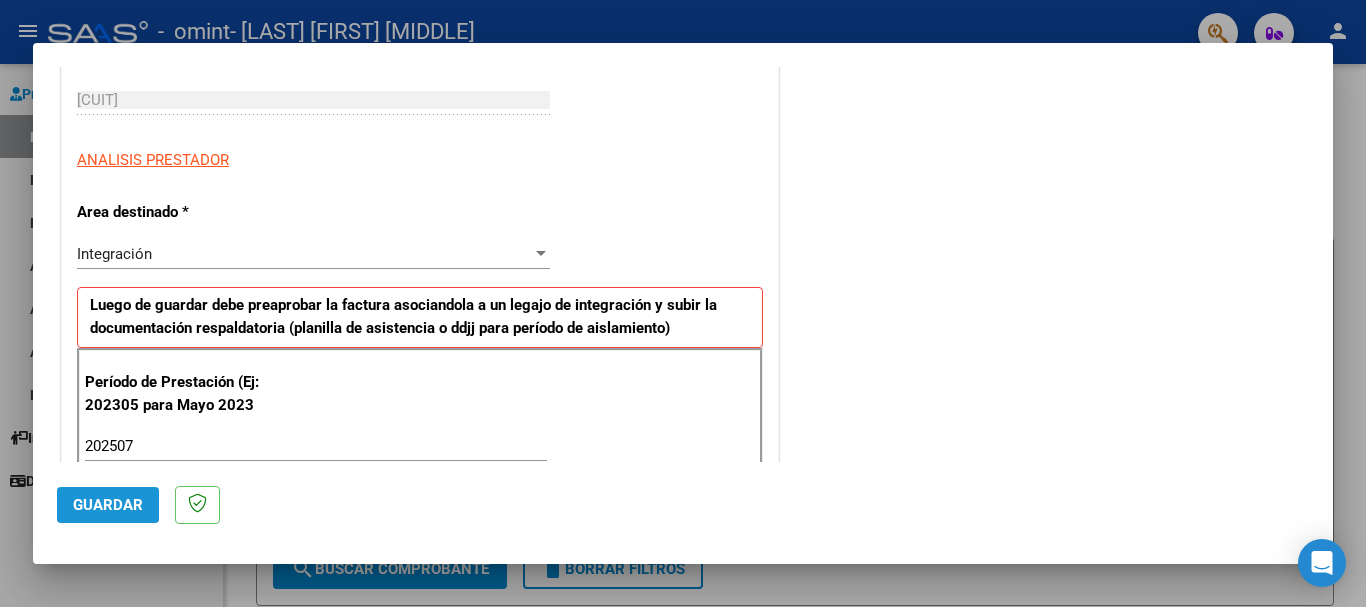 click on "Guardar" 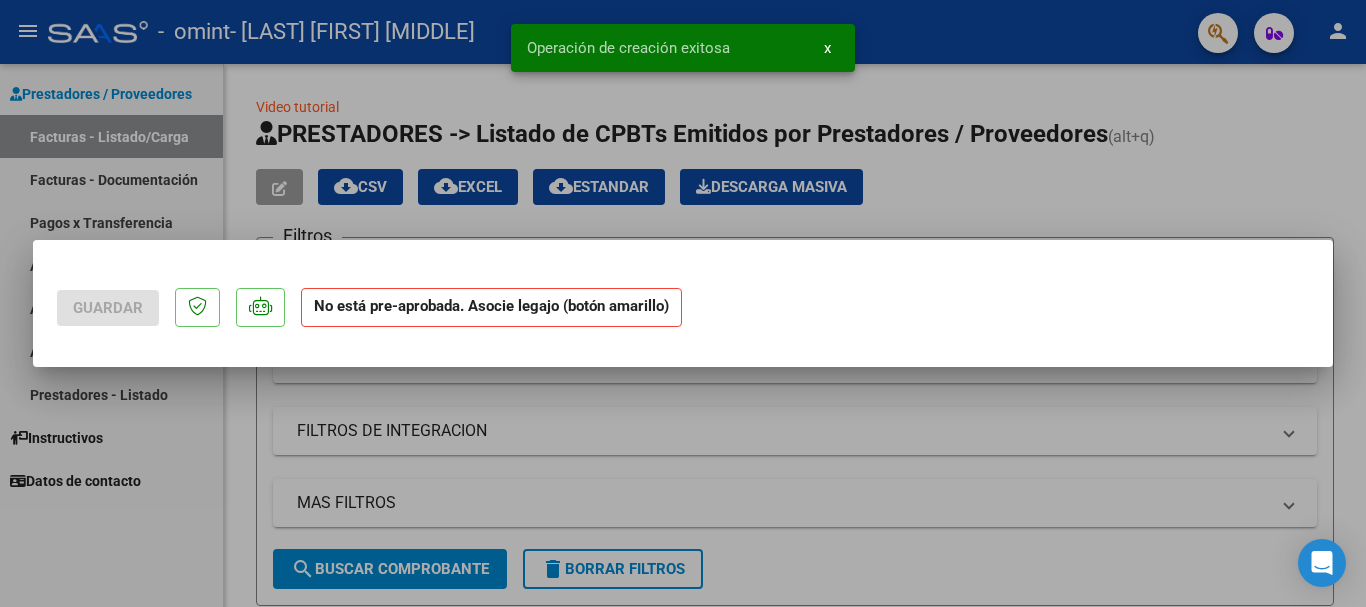 scroll, scrollTop: 0, scrollLeft: 0, axis: both 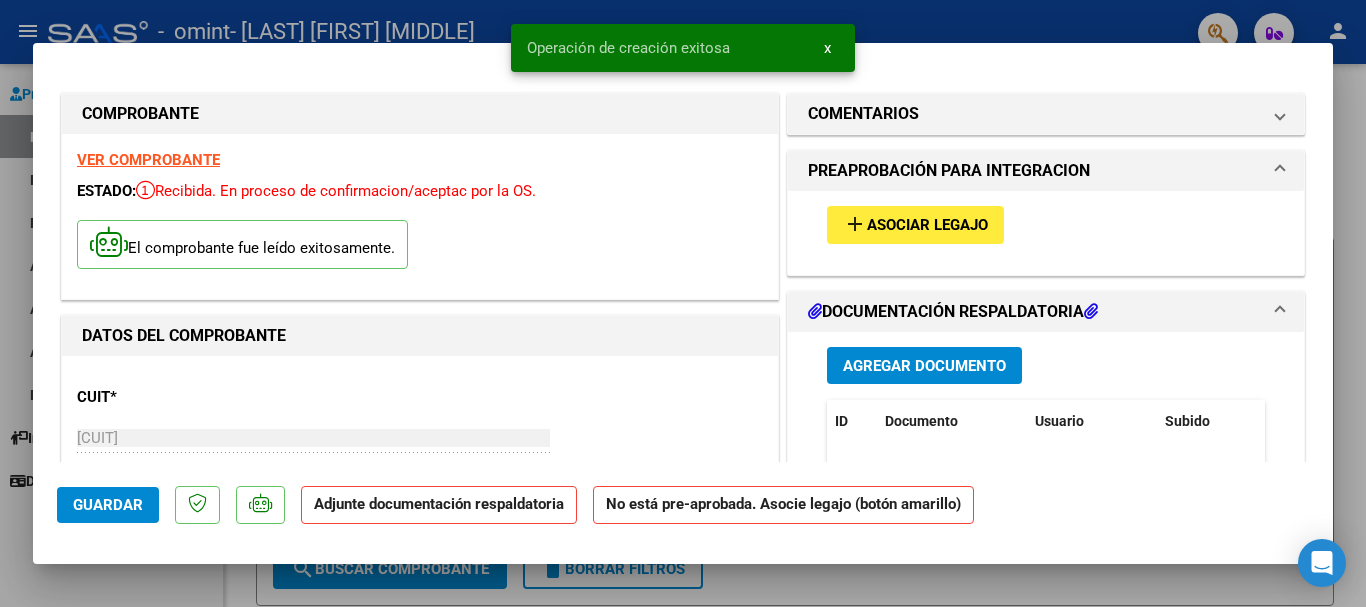 click on "Asociar Legajo" at bounding box center (927, 226) 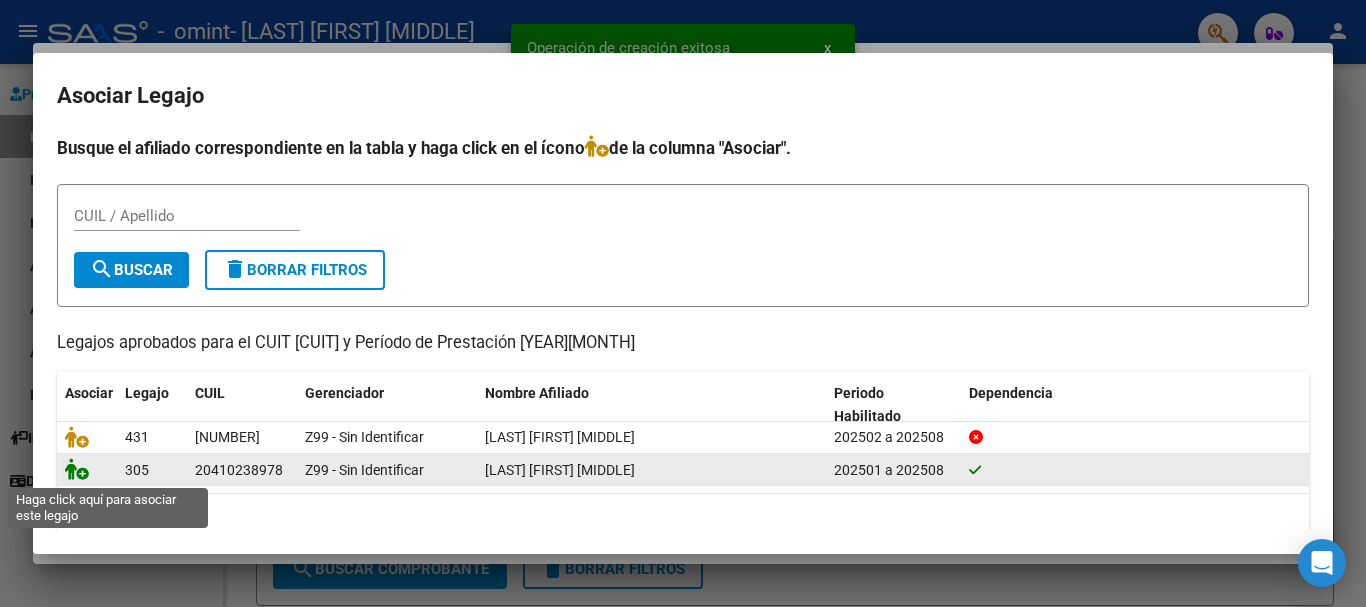 click 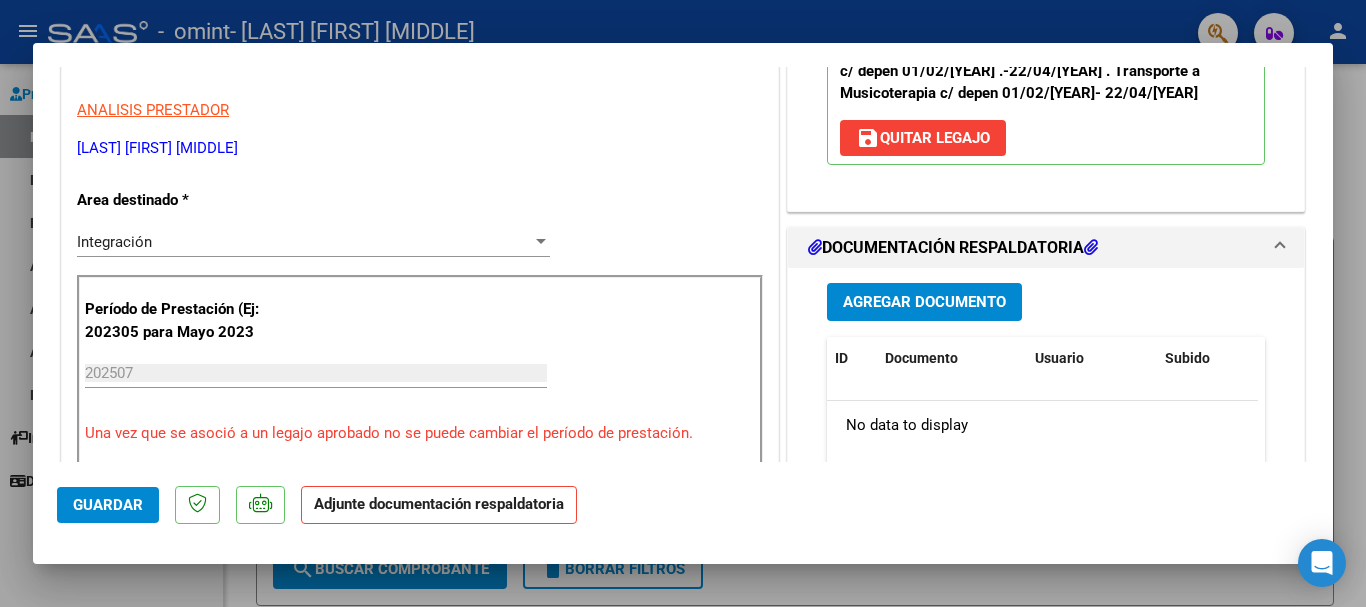 scroll, scrollTop: 400, scrollLeft: 0, axis: vertical 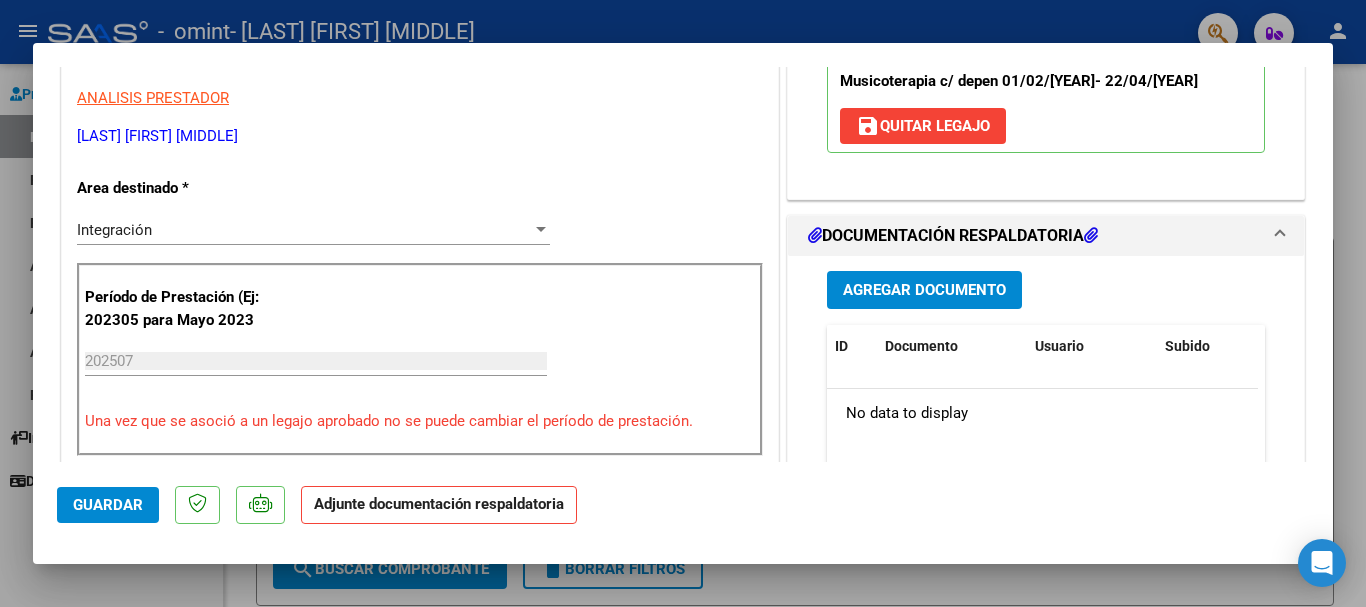 click on "Agregar Documento" at bounding box center (924, 291) 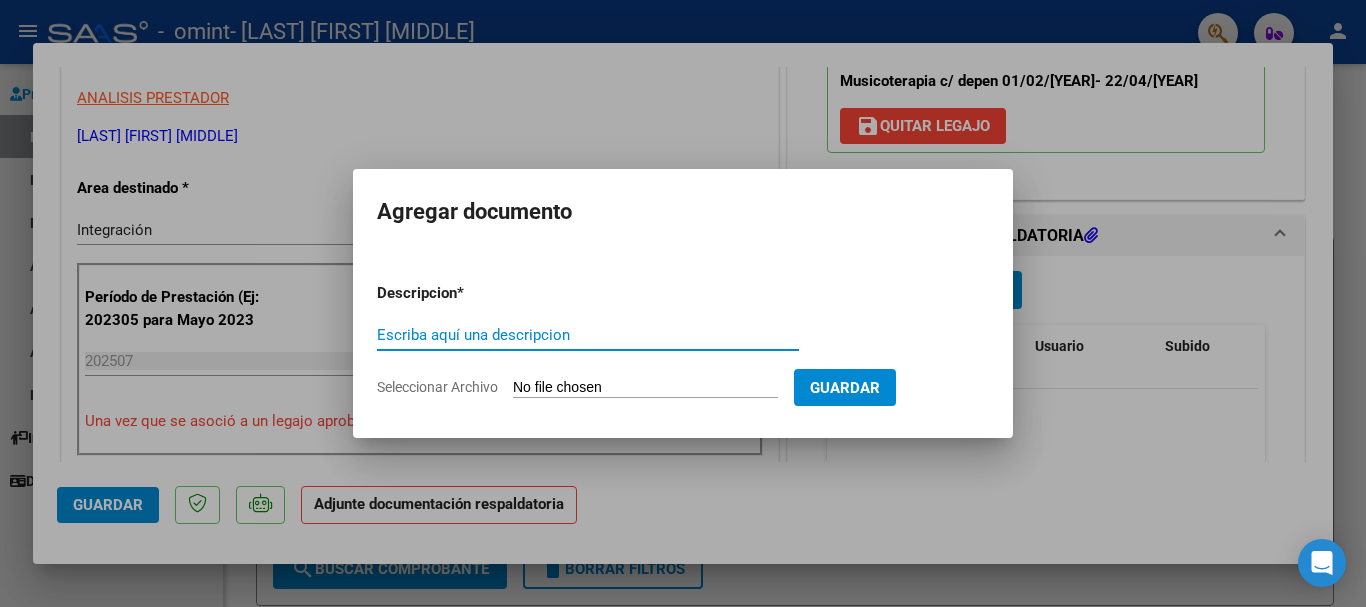 click on "Seleccionar Archivo" 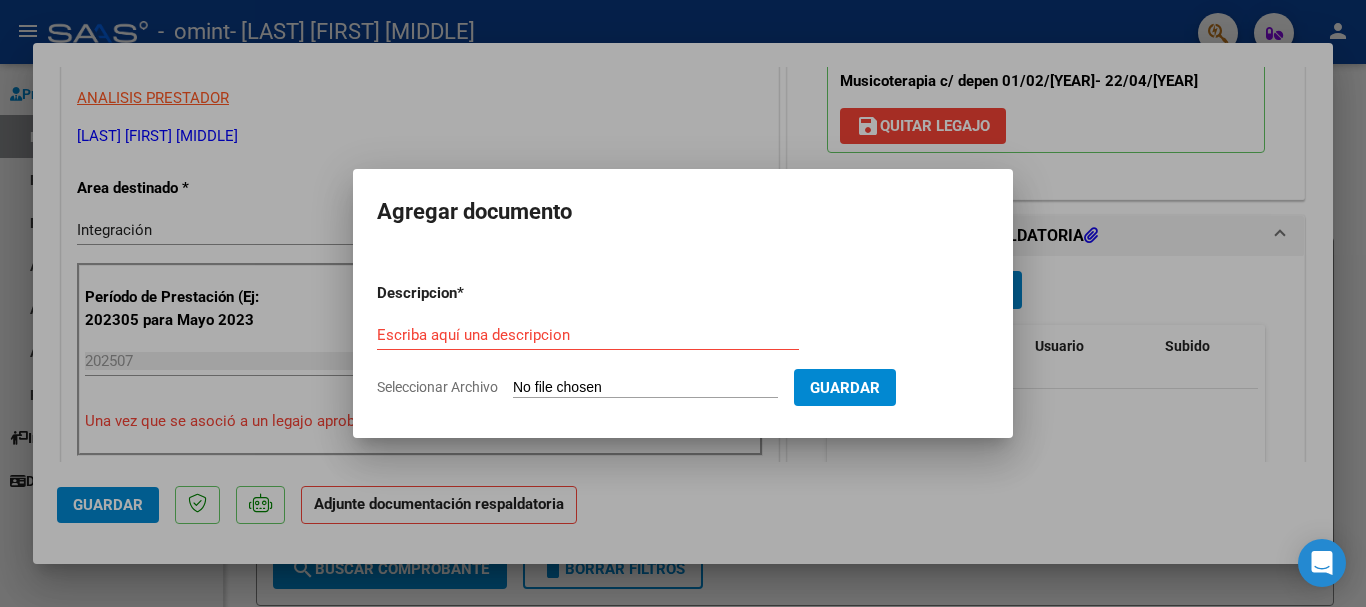 type on "C:\fakepath\Planilla de Traslados Musicot. Julio [YEAR].pdf" 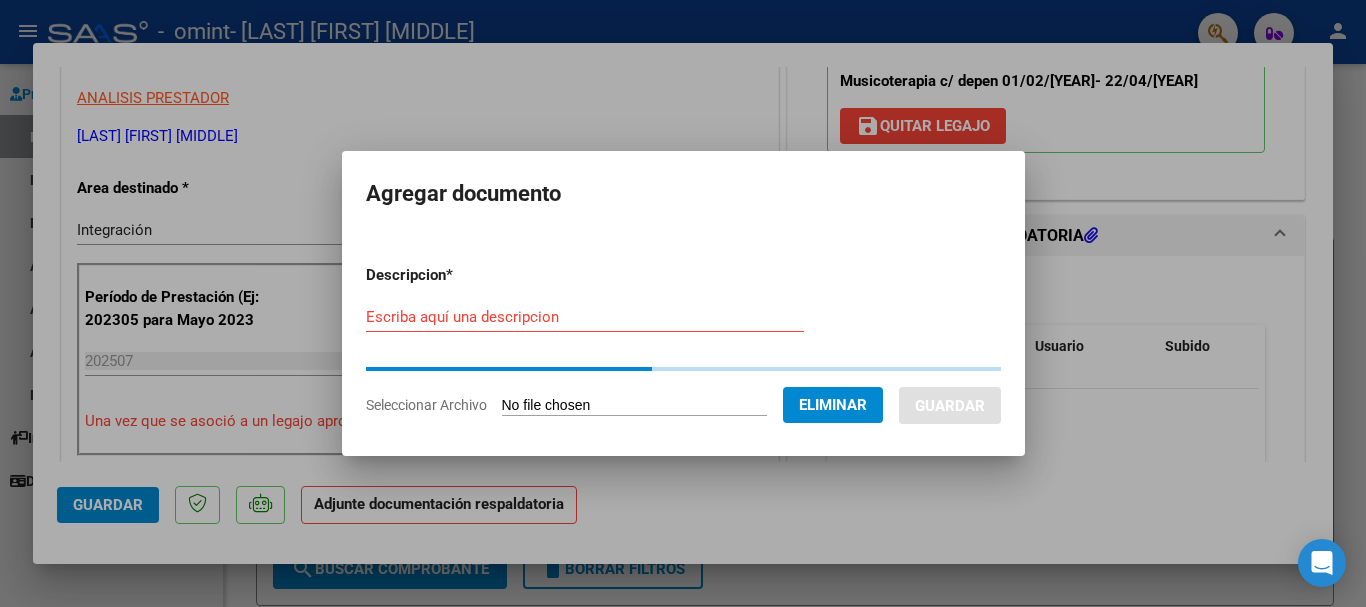 click on "Escriba aquí una descripcion" at bounding box center (585, 317) 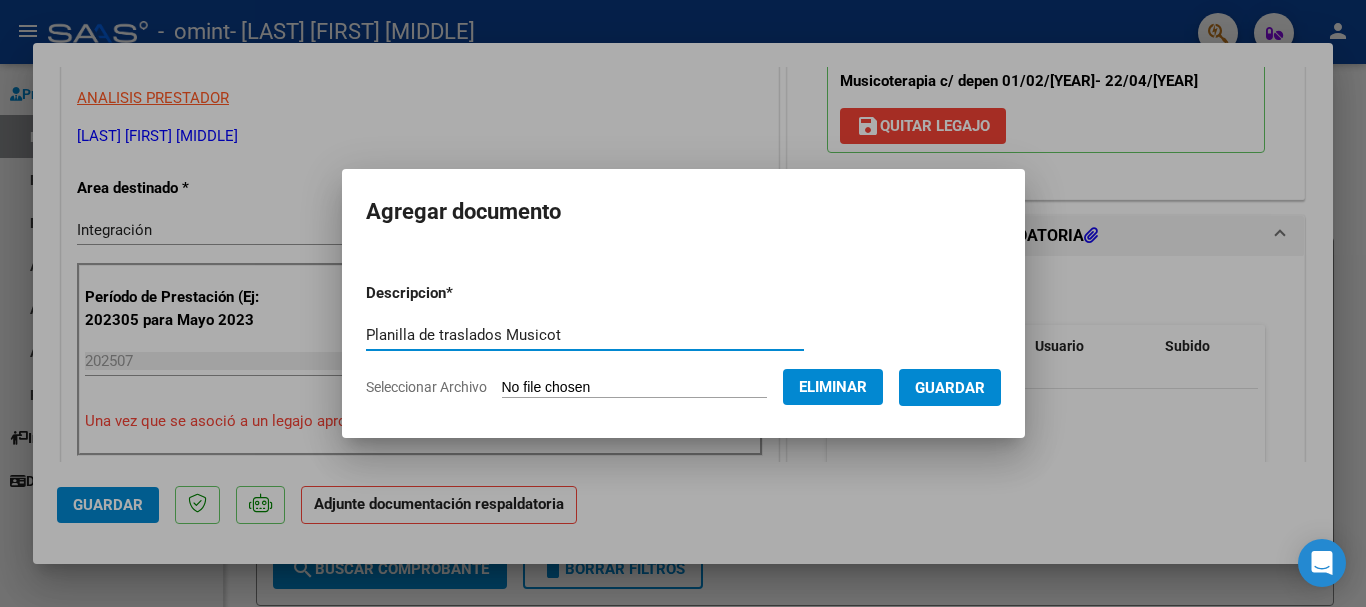 type on "Planilla de traslados Musicot" 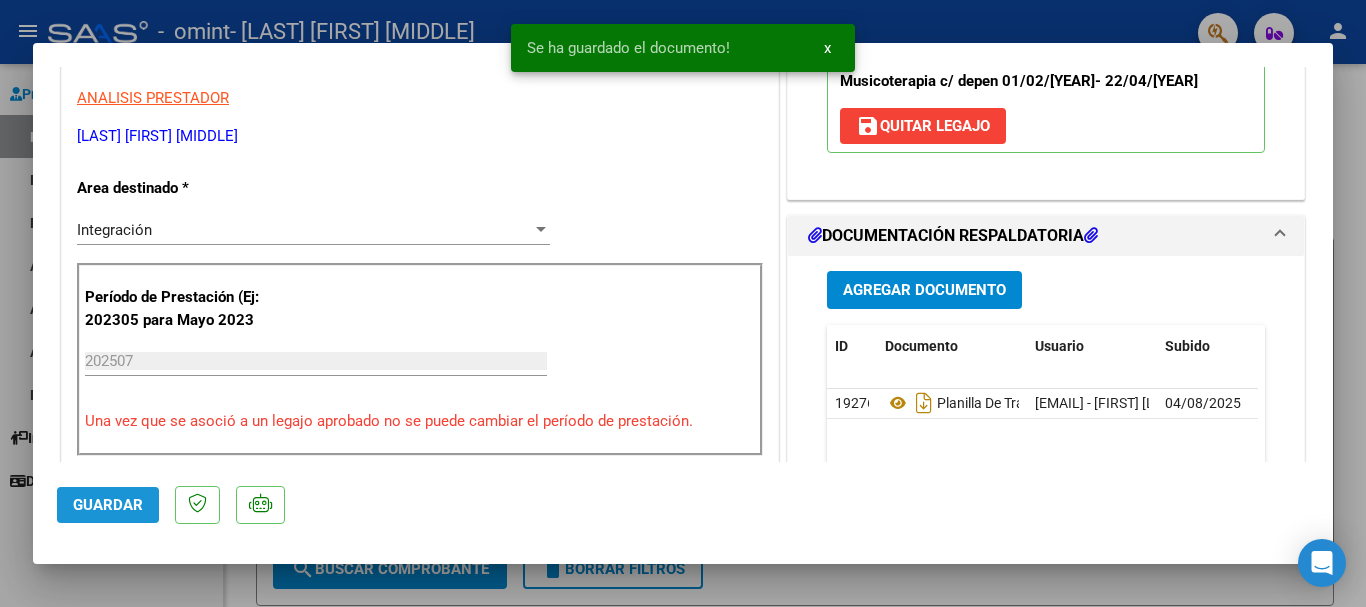 click on "Guardar" 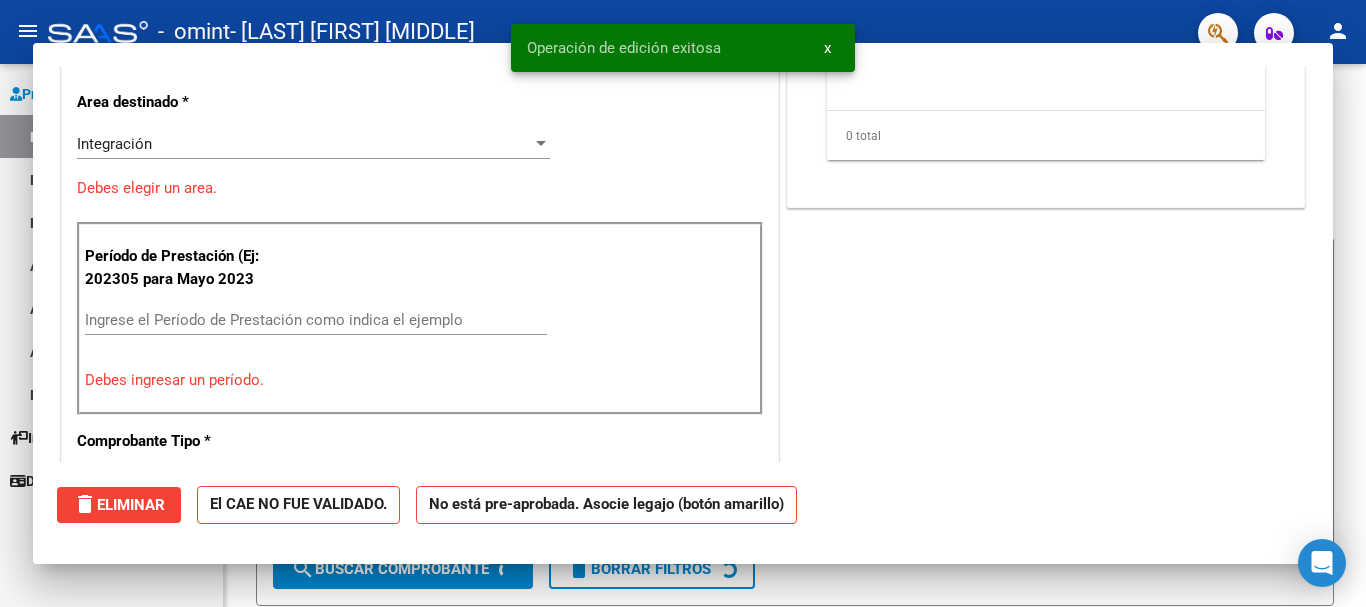 scroll, scrollTop: 0, scrollLeft: 0, axis: both 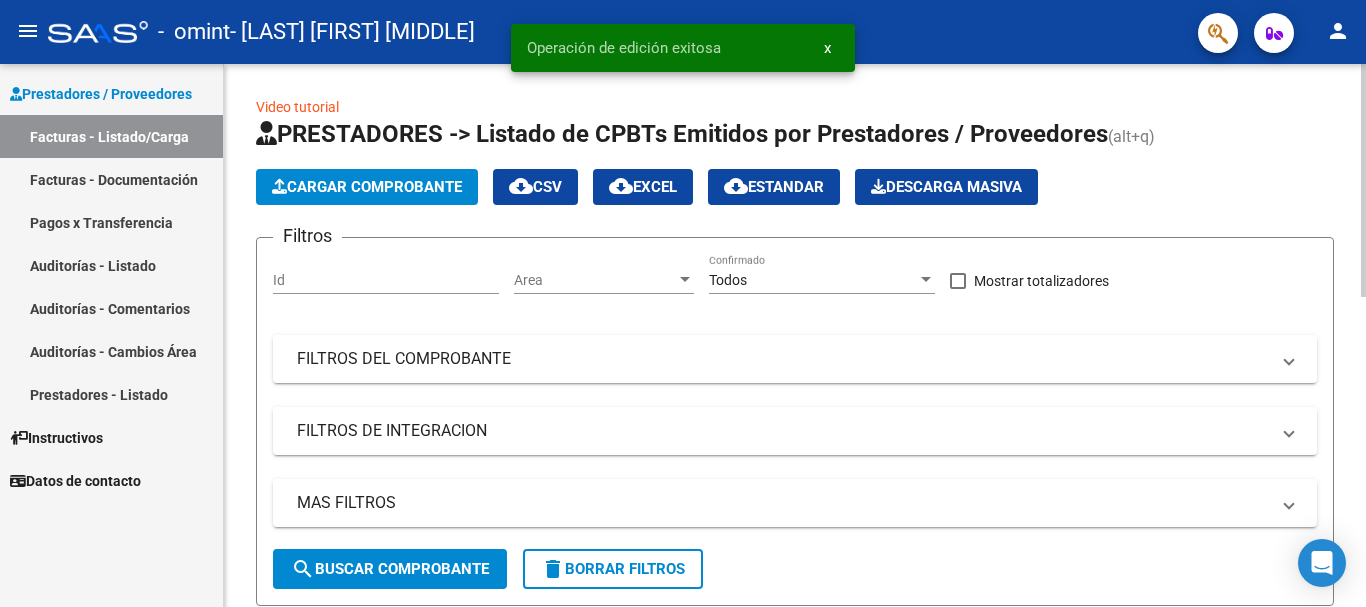 click on "Cargar Comprobante" 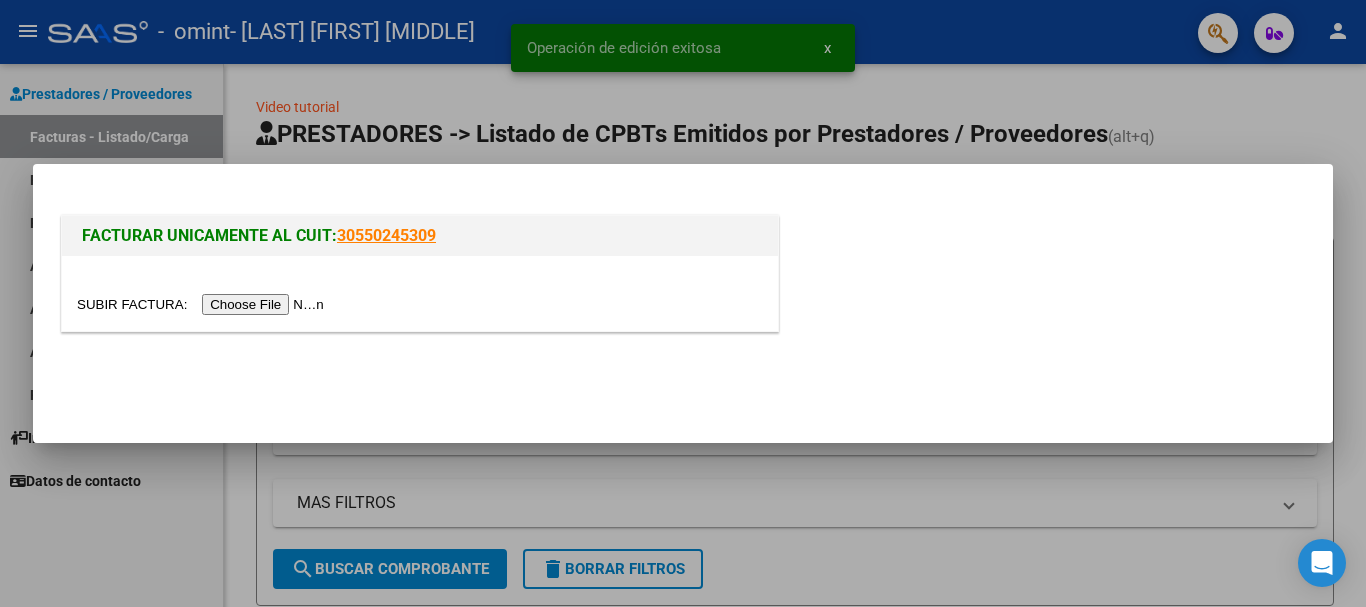 click at bounding box center [203, 304] 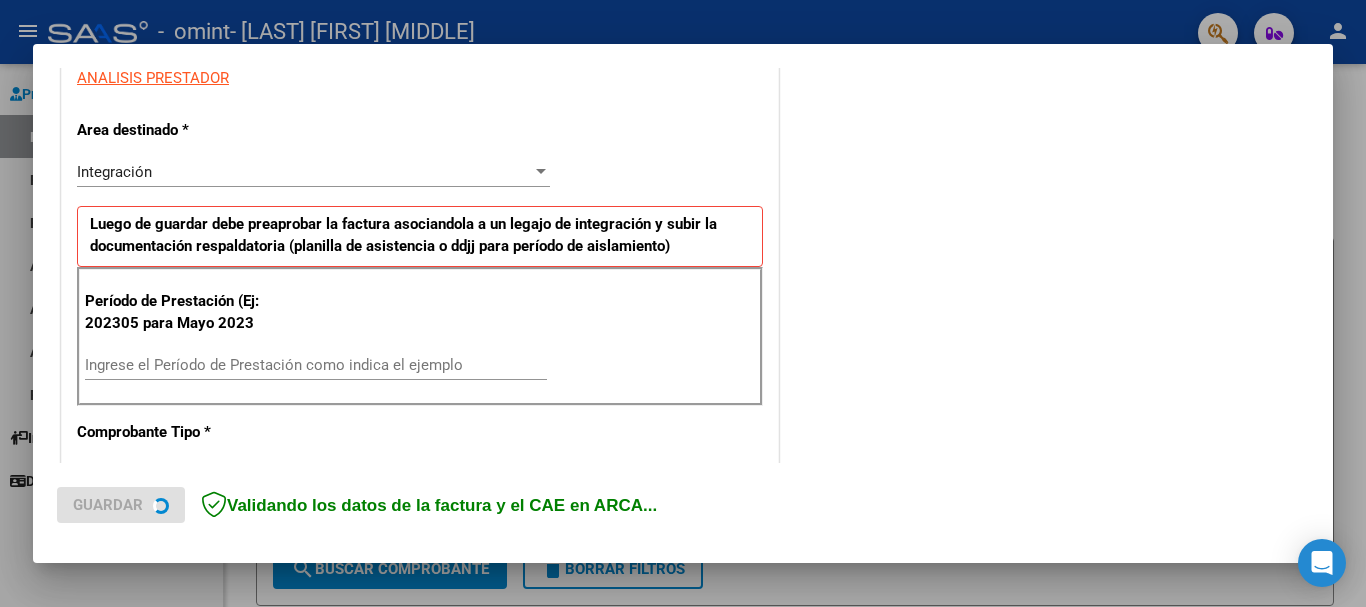 scroll, scrollTop: 400, scrollLeft: 0, axis: vertical 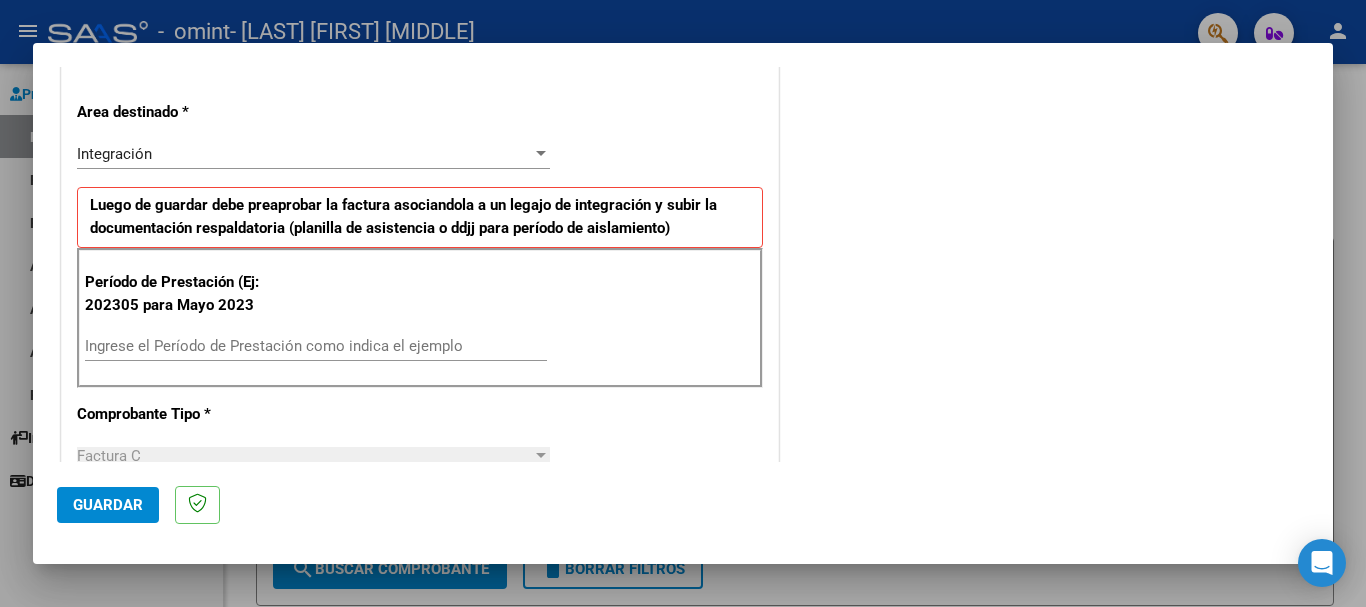 click on "Ingrese el Período de Prestación como indica el ejemplo" at bounding box center [316, 346] 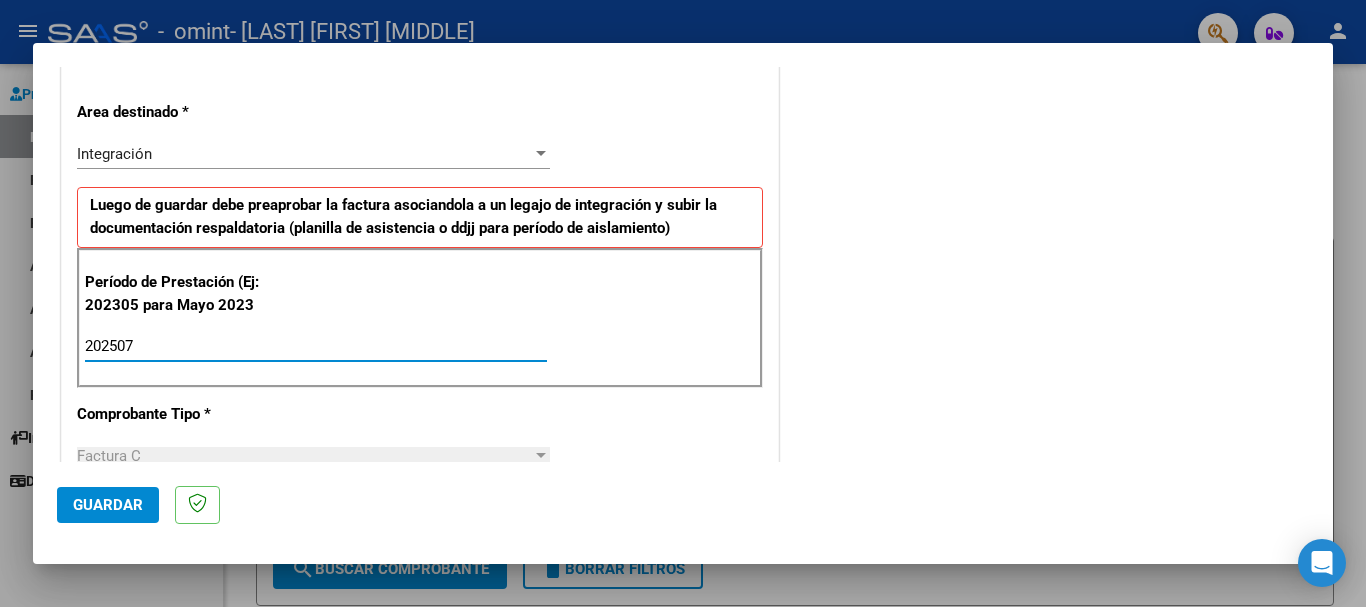 type on "202507" 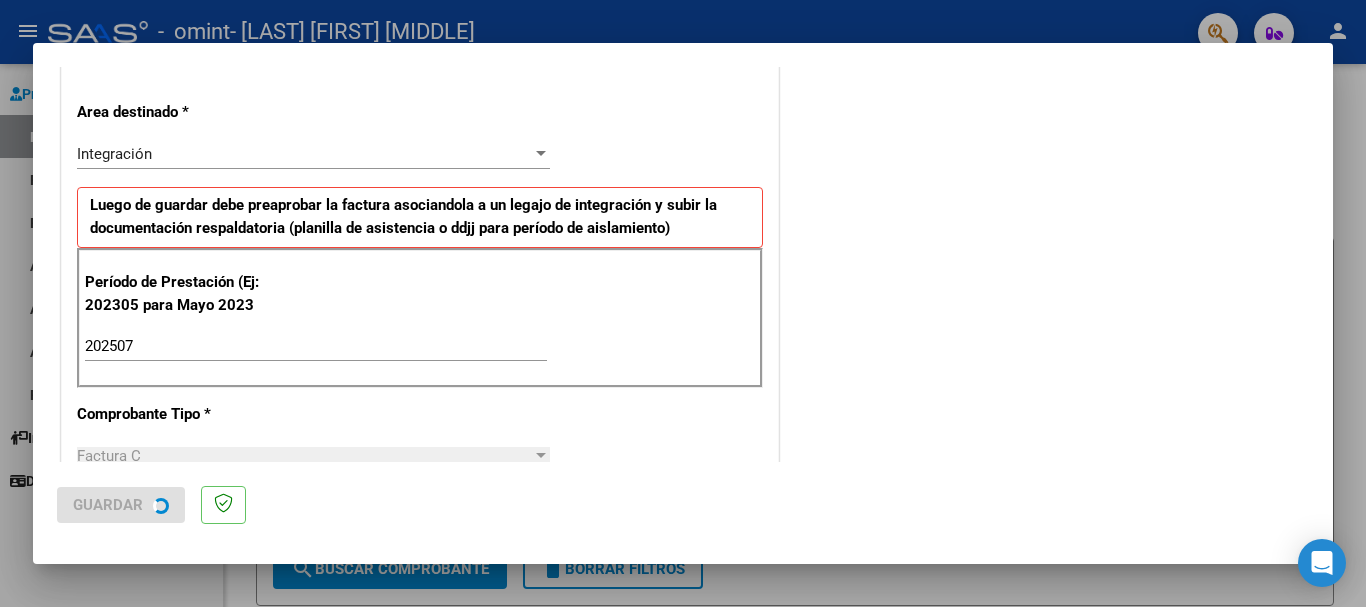 scroll, scrollTop: 0, scrollLeft: 0, axis: both 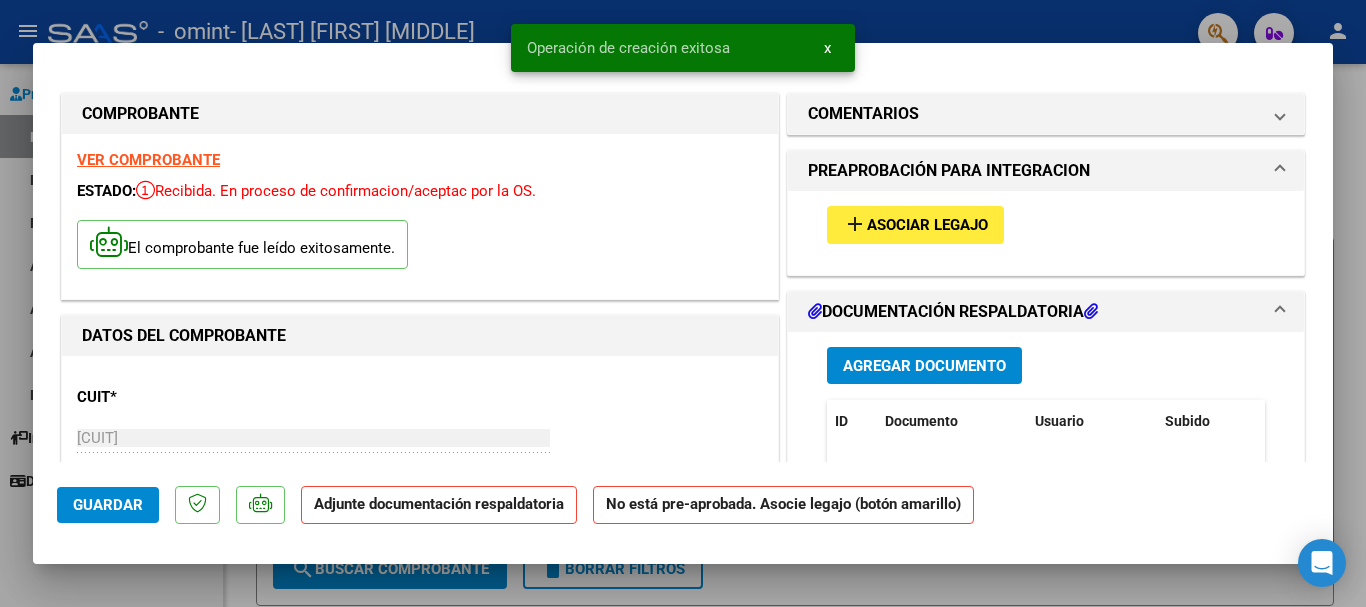 click on "Asociar Legajo" at bounding box center [927, 226] 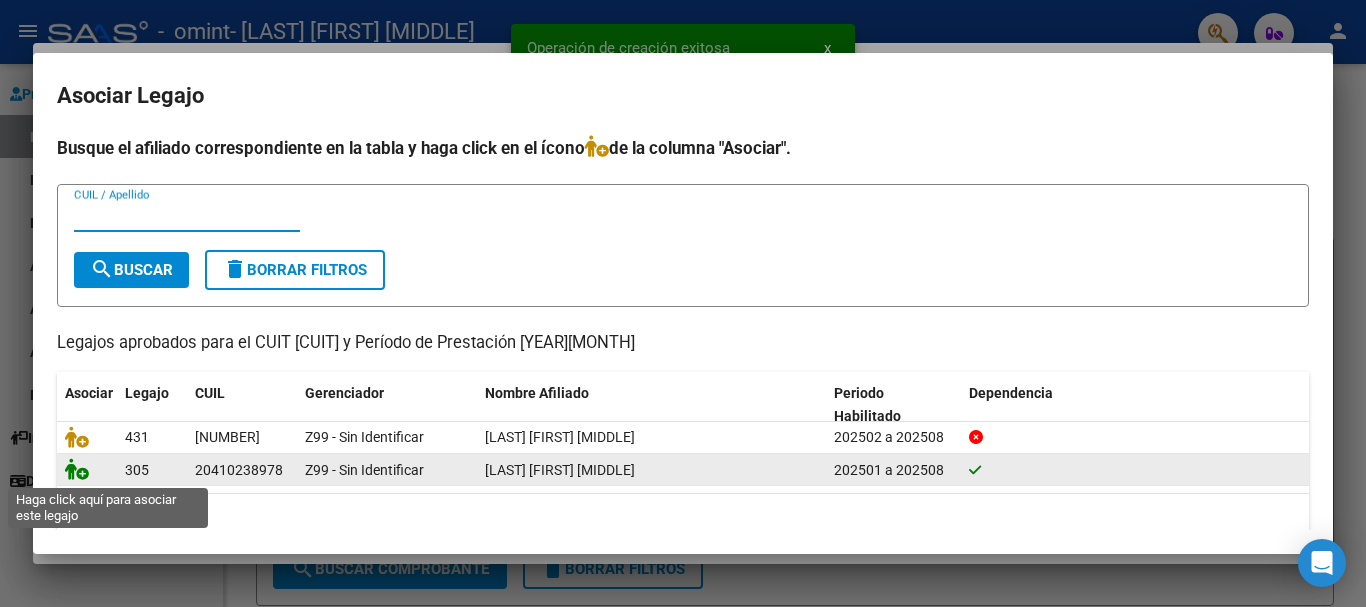 click 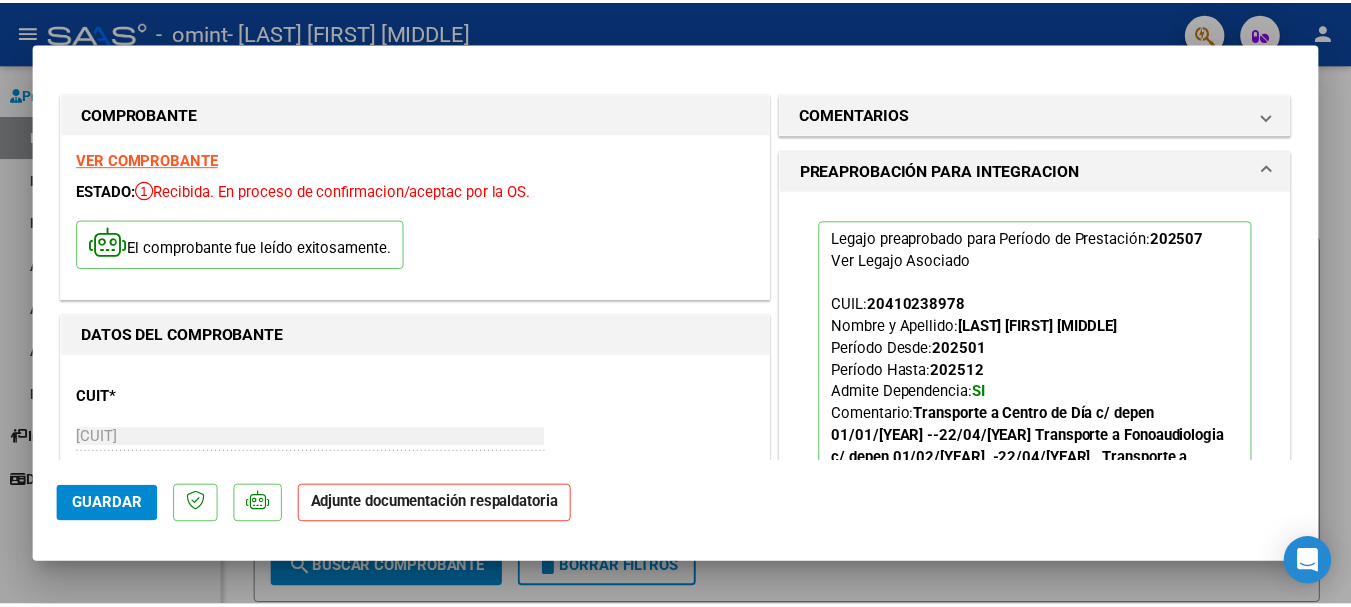 scroll, scrollTop: 400, scrollLeft: 0, axis: vertical 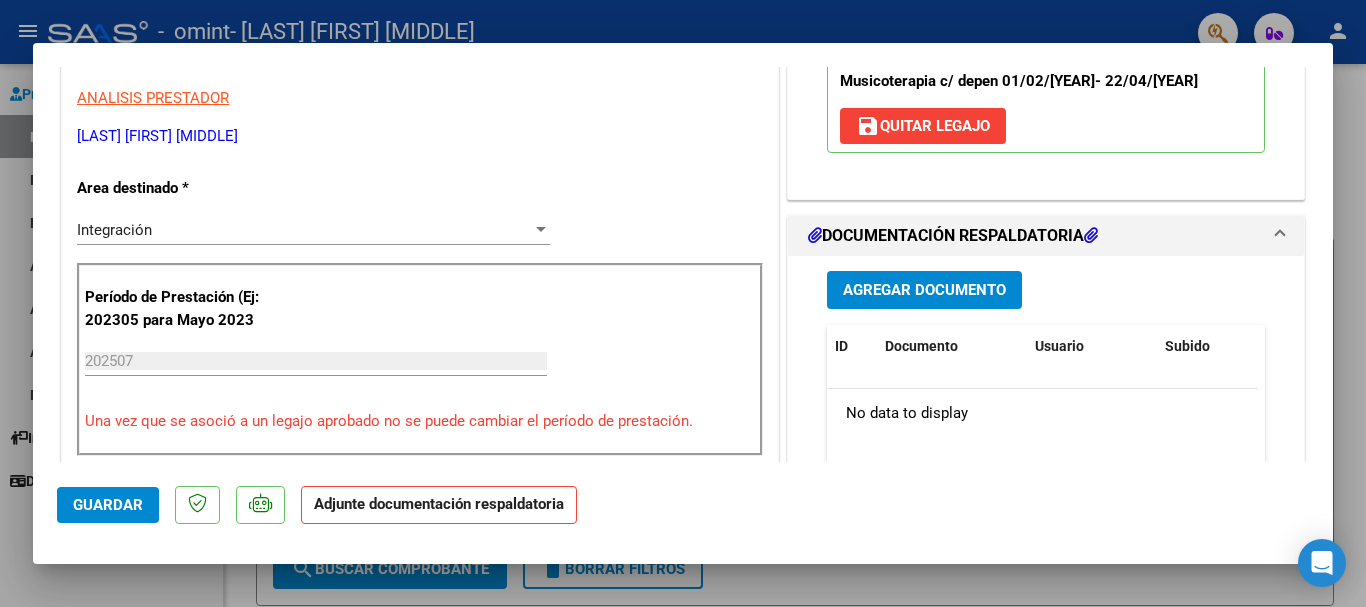 click on "Agregar Documento" at bounding box center (924, 291) 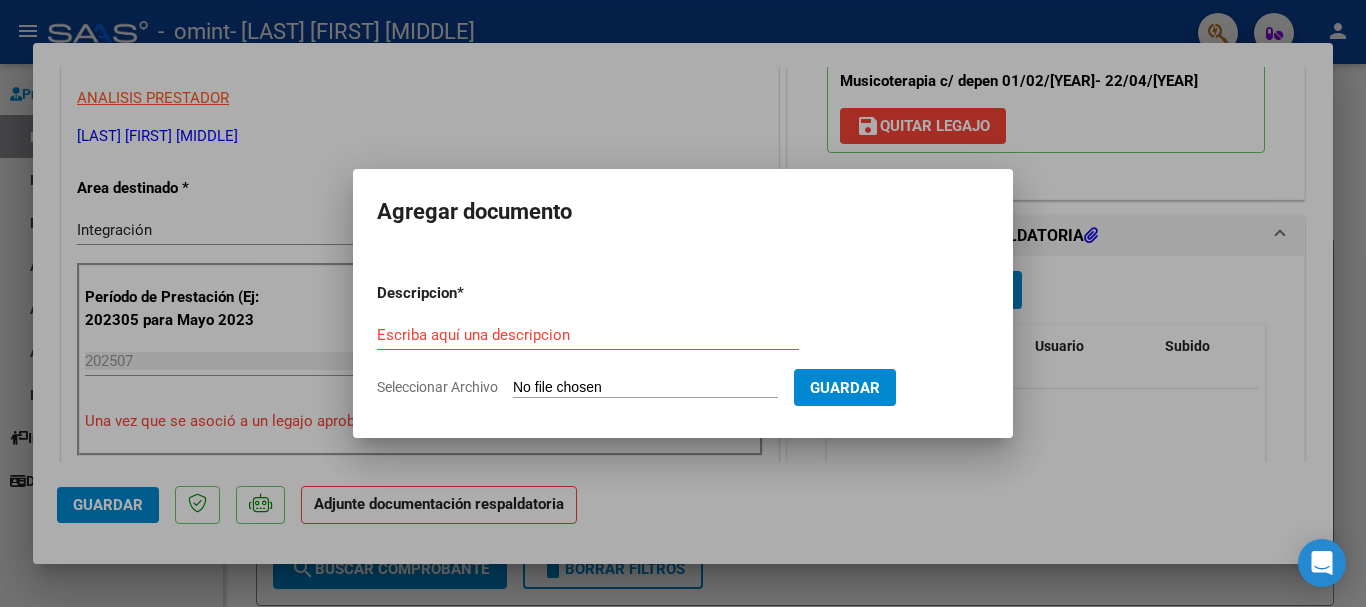 click on "Seleccionar Archivo" 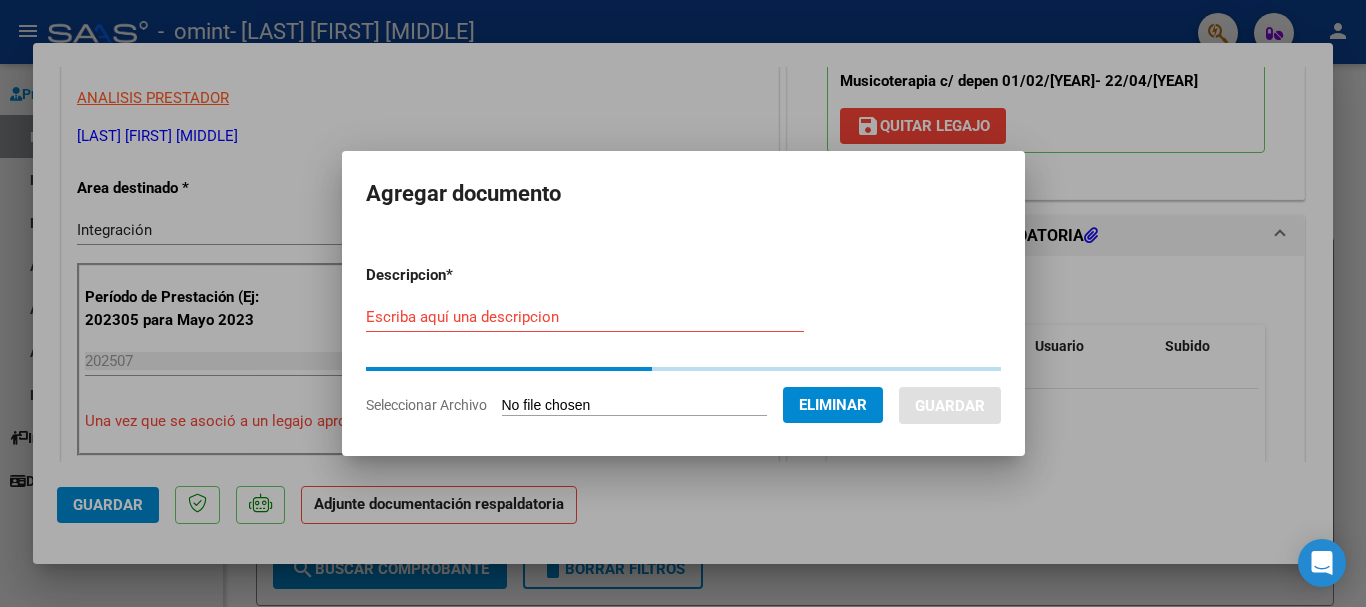click on "Escriba aquí una descripcion" at bounding box center (585, 317) 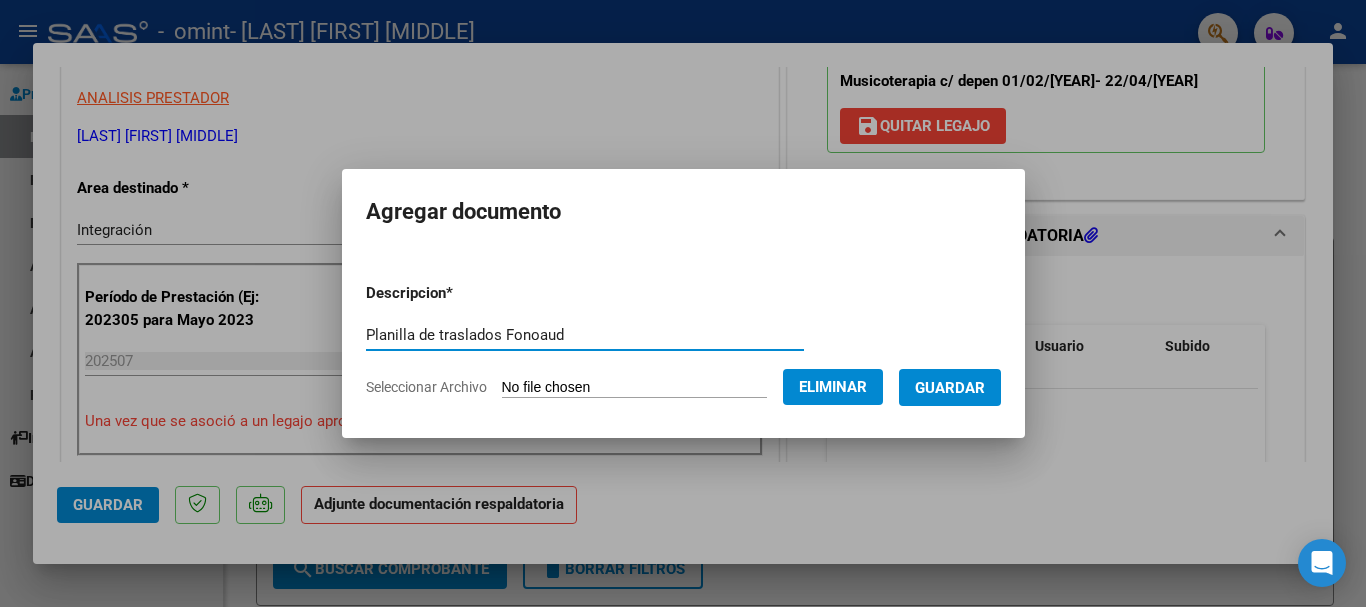 type on "Planilla de traslados Fonoaud" 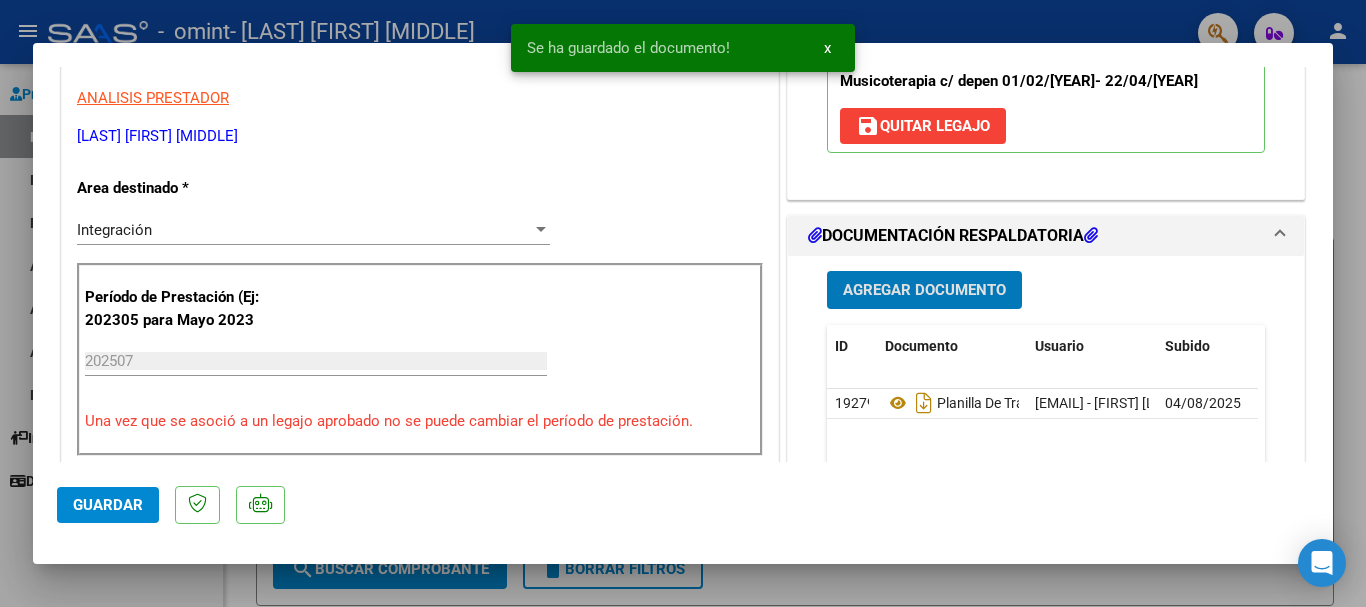 click on "Guardar" 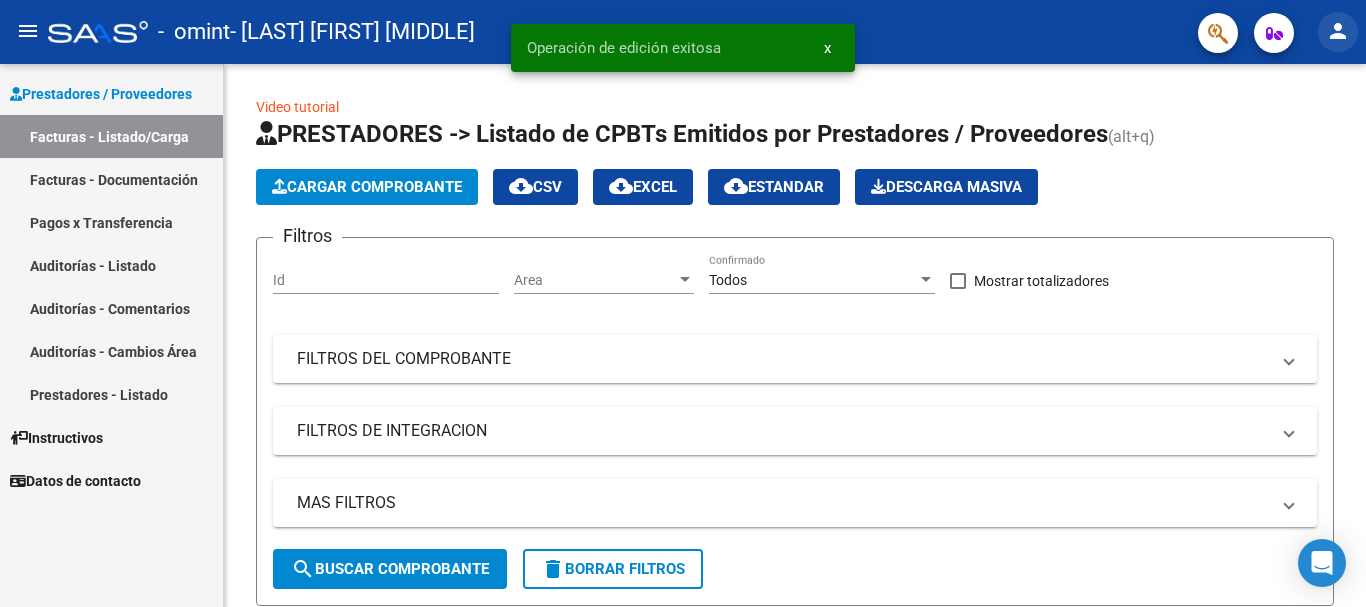 click on "person" 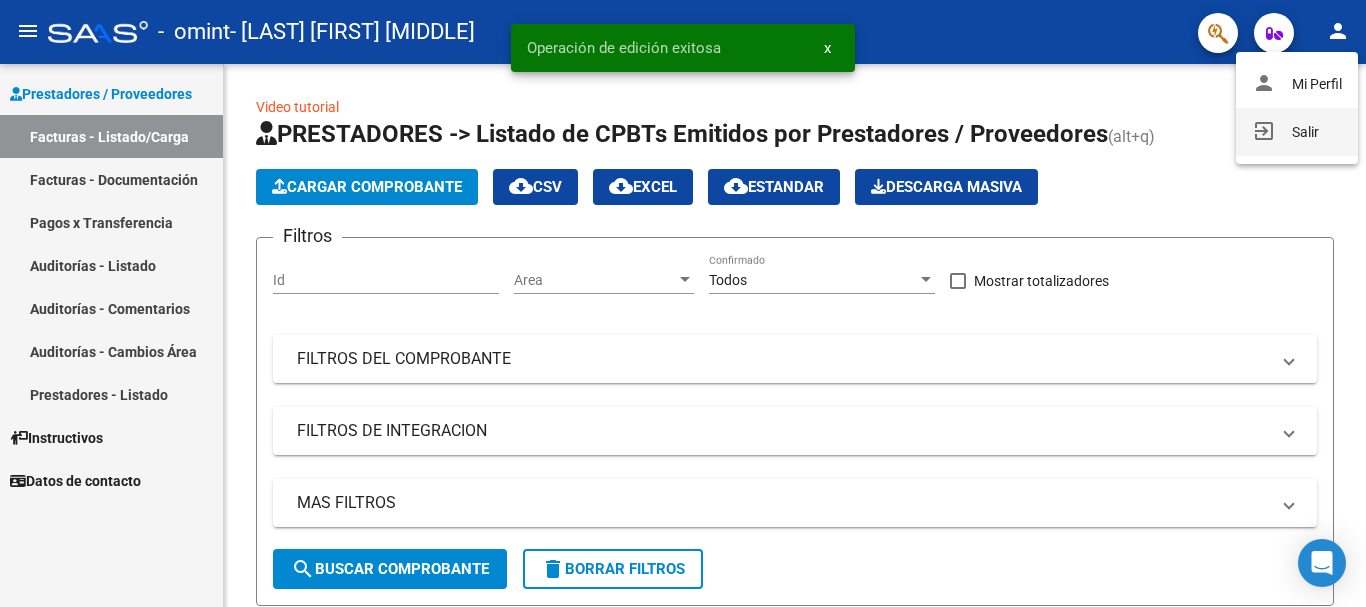 click on "exit_to_app  Salir" at bounding box center [1297, 132] 